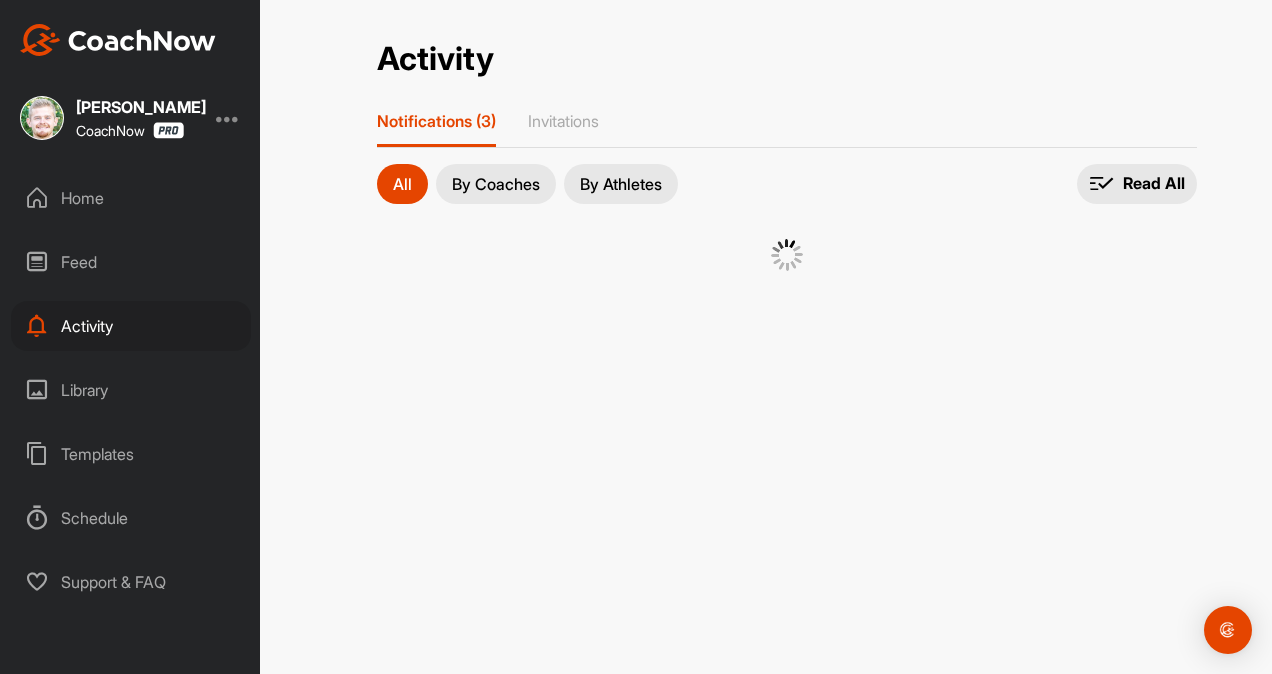 scroll, scrollTop: 0, scrollLeft: 0, axis: both 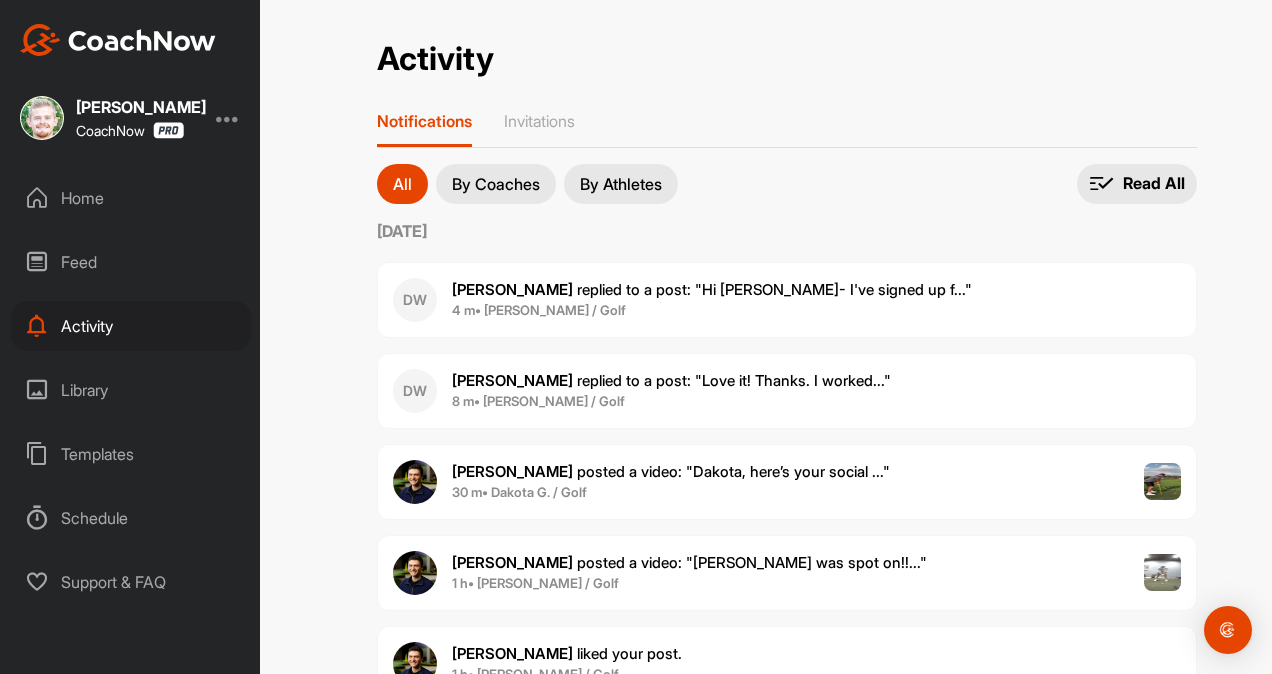 click on "By Athletes" at bounding box center (621, 184) 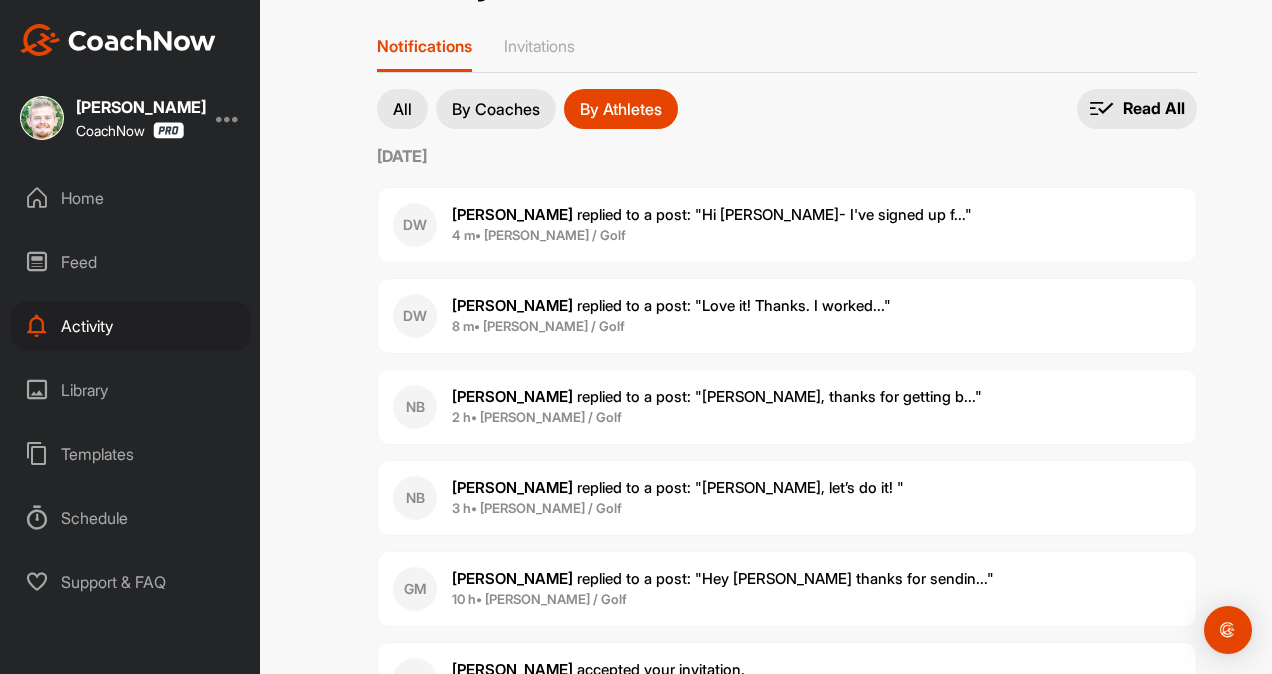 scroll, scrollTop: 76, scrollLeft: 0, axis: vertical 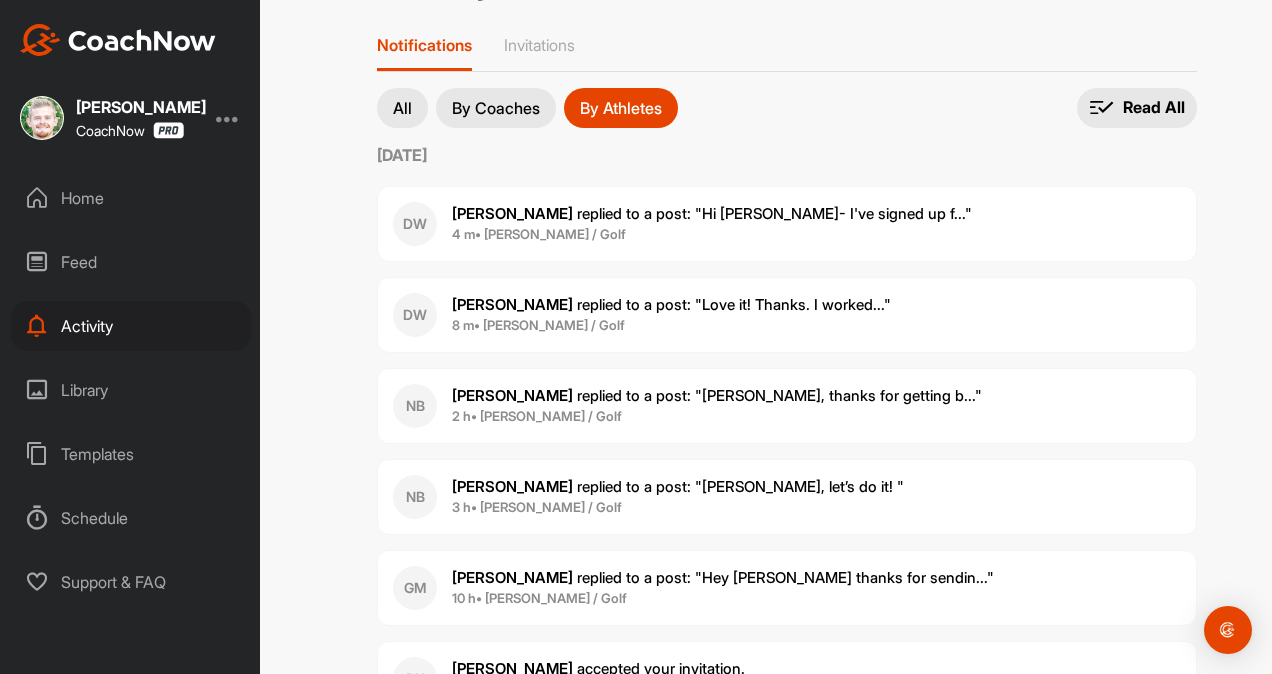 click on "[PERSON_NAME]   replied to a post : "[PERSON_NAME], thanks for getting b..."" at bounding box center (717, 396) 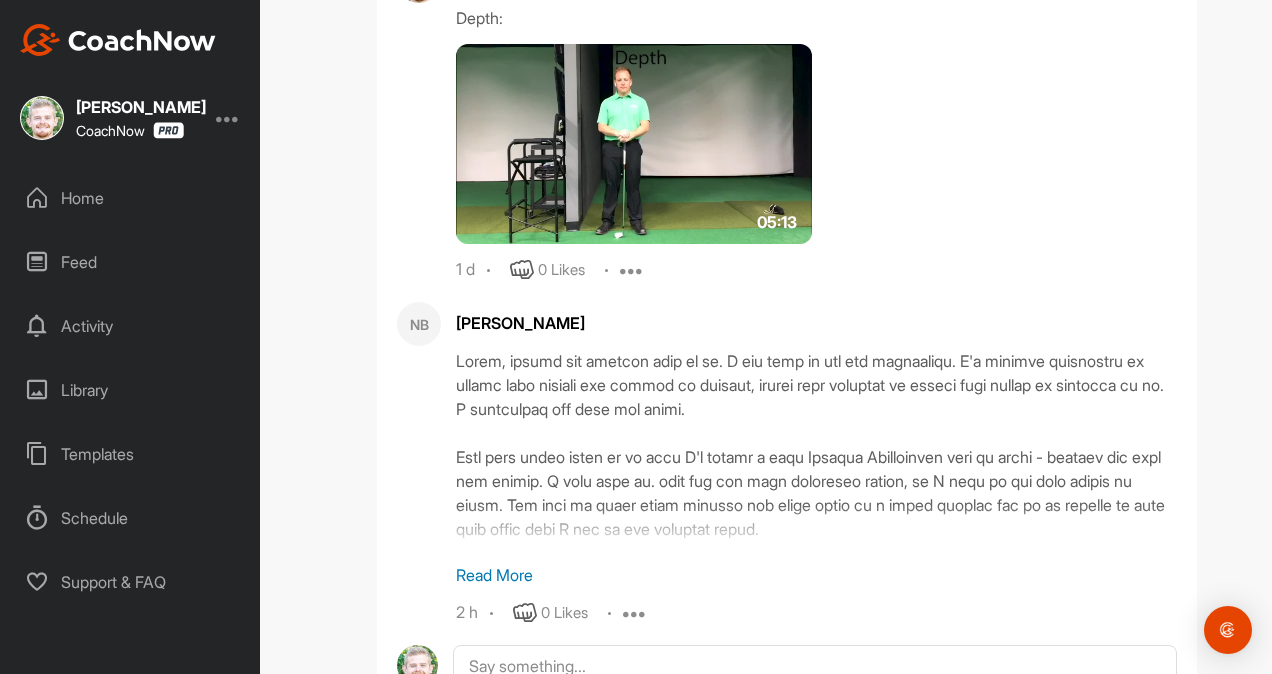 scroll, scrollTop: 1432, scrollLeft: 0, axis: vertical 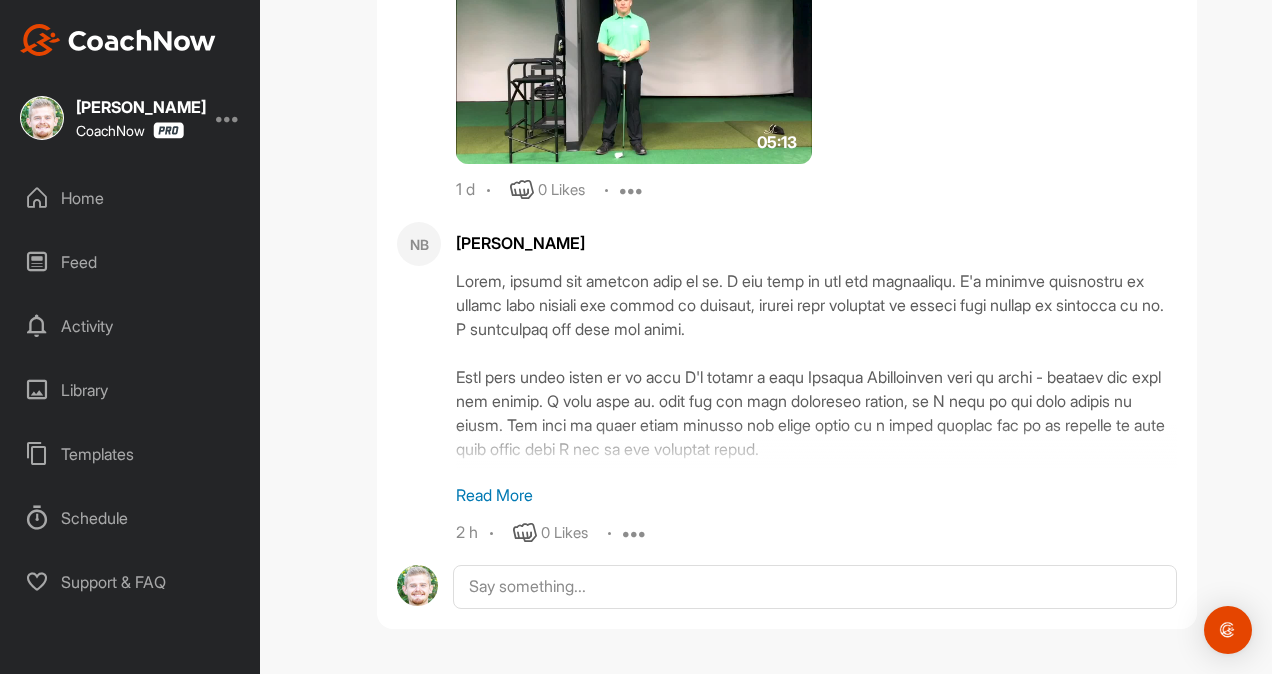 click on "Read More" at bounding box center [816, 495] 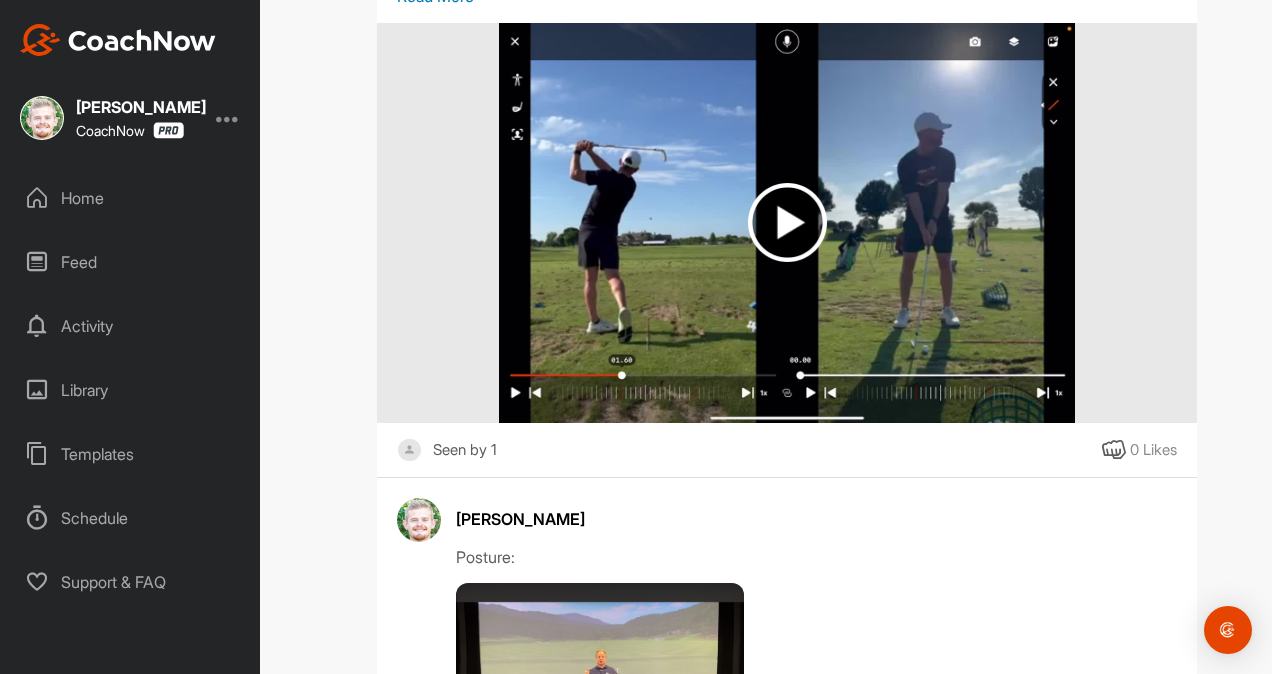 scroll, scrollTop: 0, scrollLeft: 0, axis: both 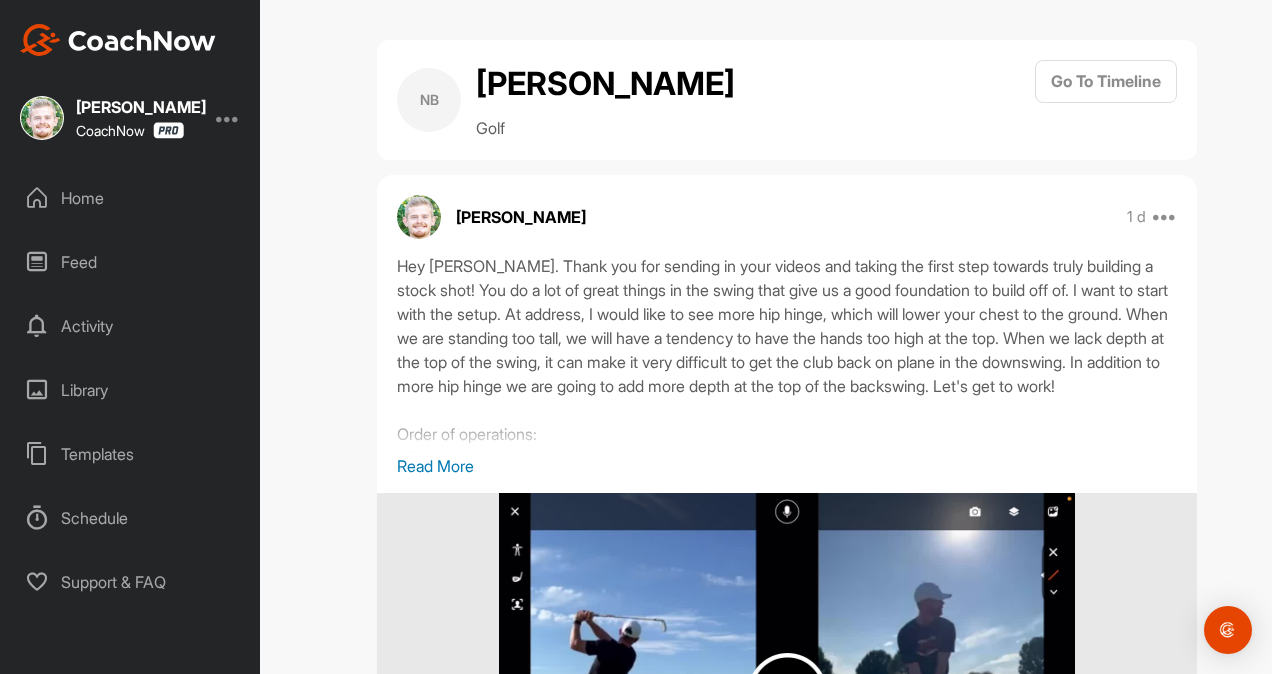 click on "[PERSON_NAME] CoachNow   Home Feed Activity Library Templates Schedule Support & FAQ" at bounding box center [130, 337] 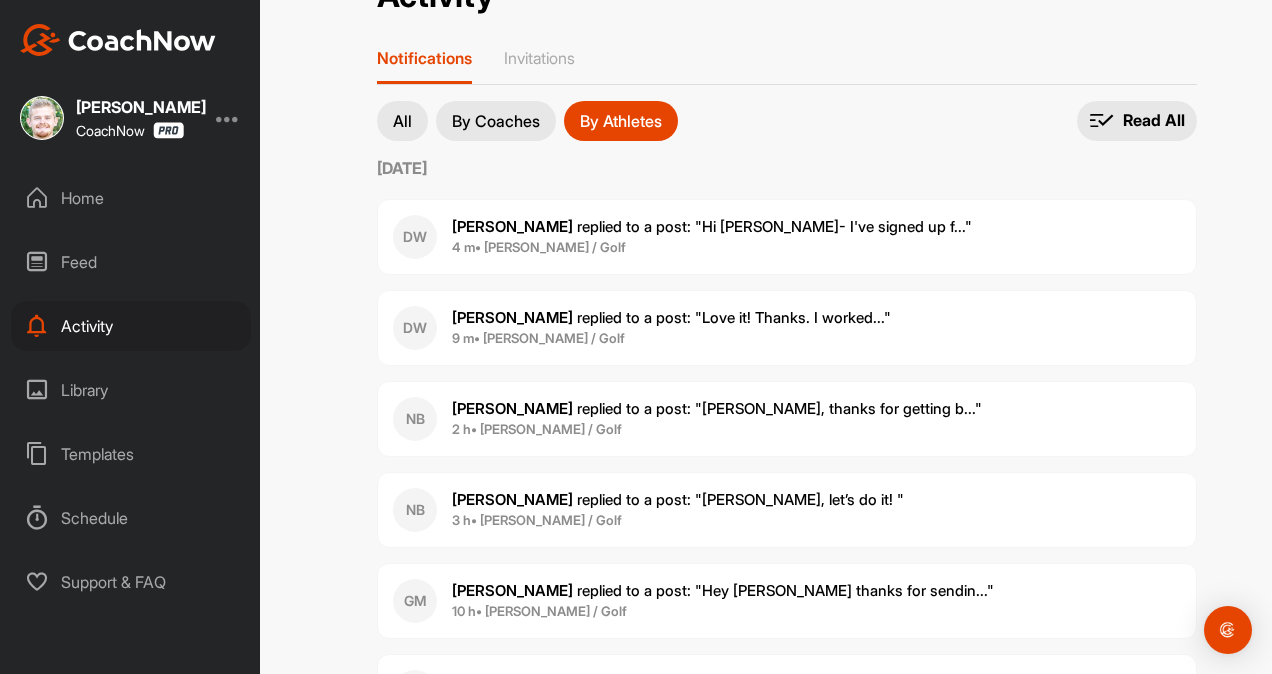 scroll, scrollTop: 72, scrollLeft: 0, axis: vertical 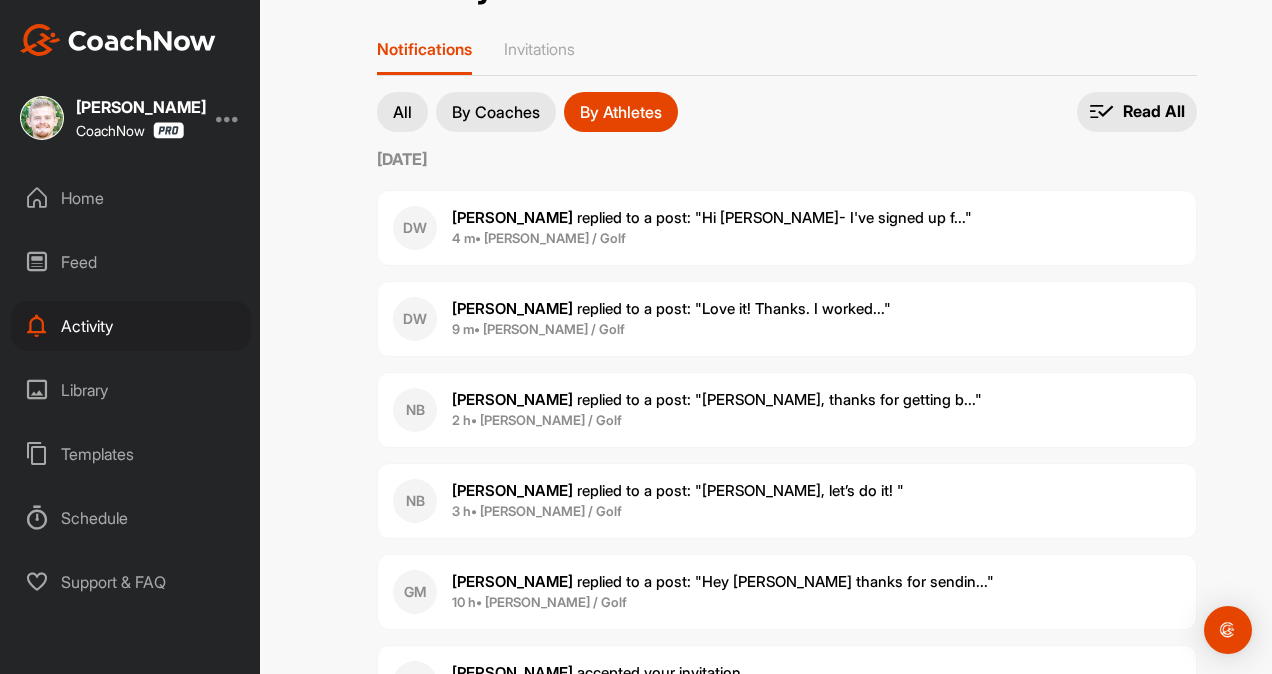 click on "3 h  • [PERSON_NAME] / Golf" at bounding box center [678, 512] 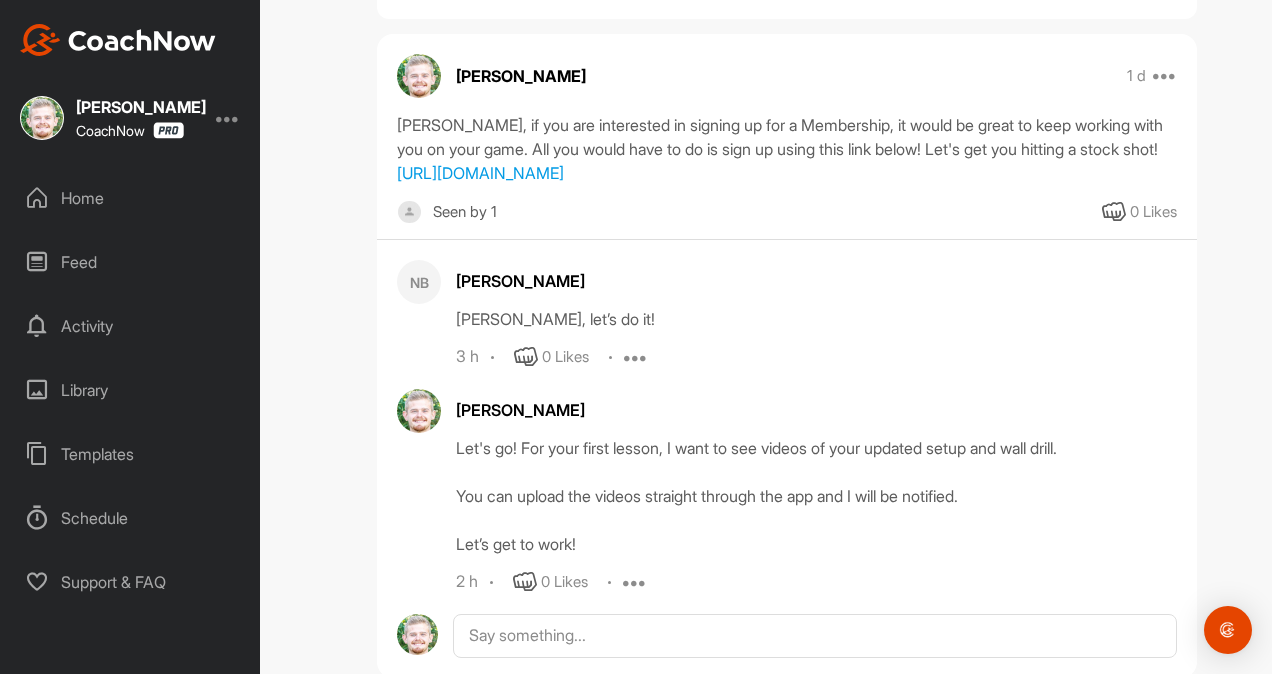 scroll, scrollTop: 214, scrollLeft: 0, axis: vertical 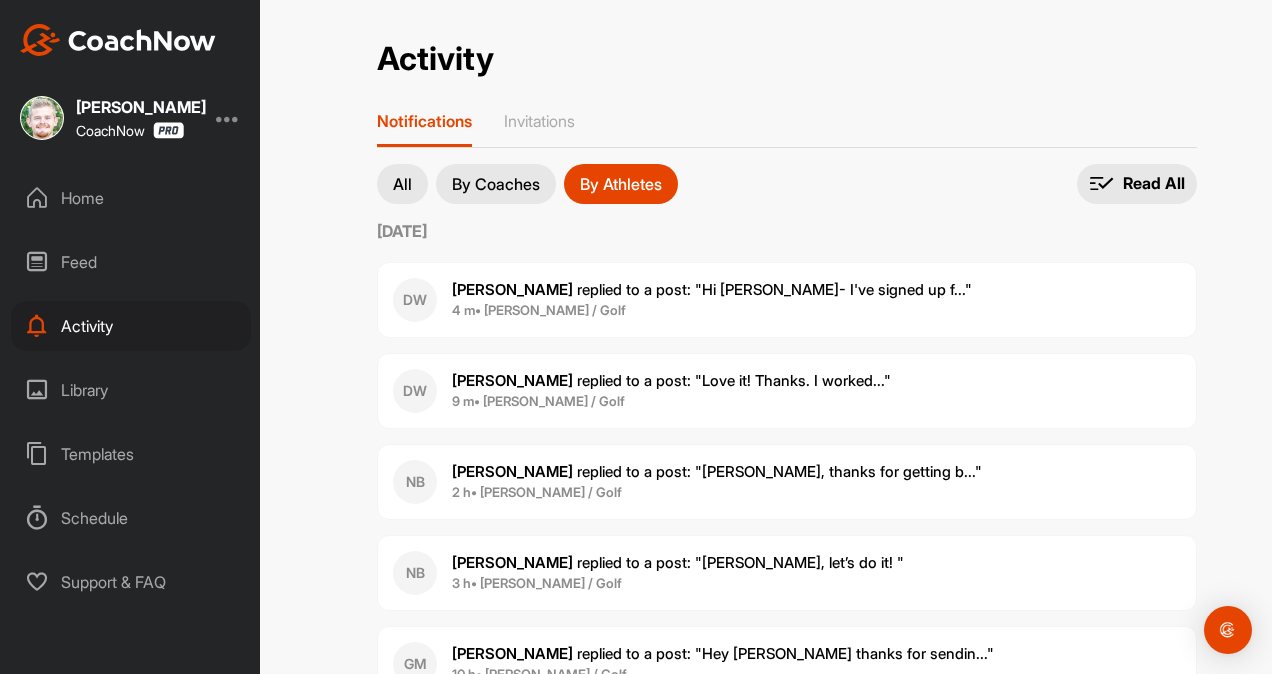 click on "[PERSON_NAME]   replied to a post : "Hi [PERSON_NAME]-
I've signed up f..."" at bounding box center [712, 289] 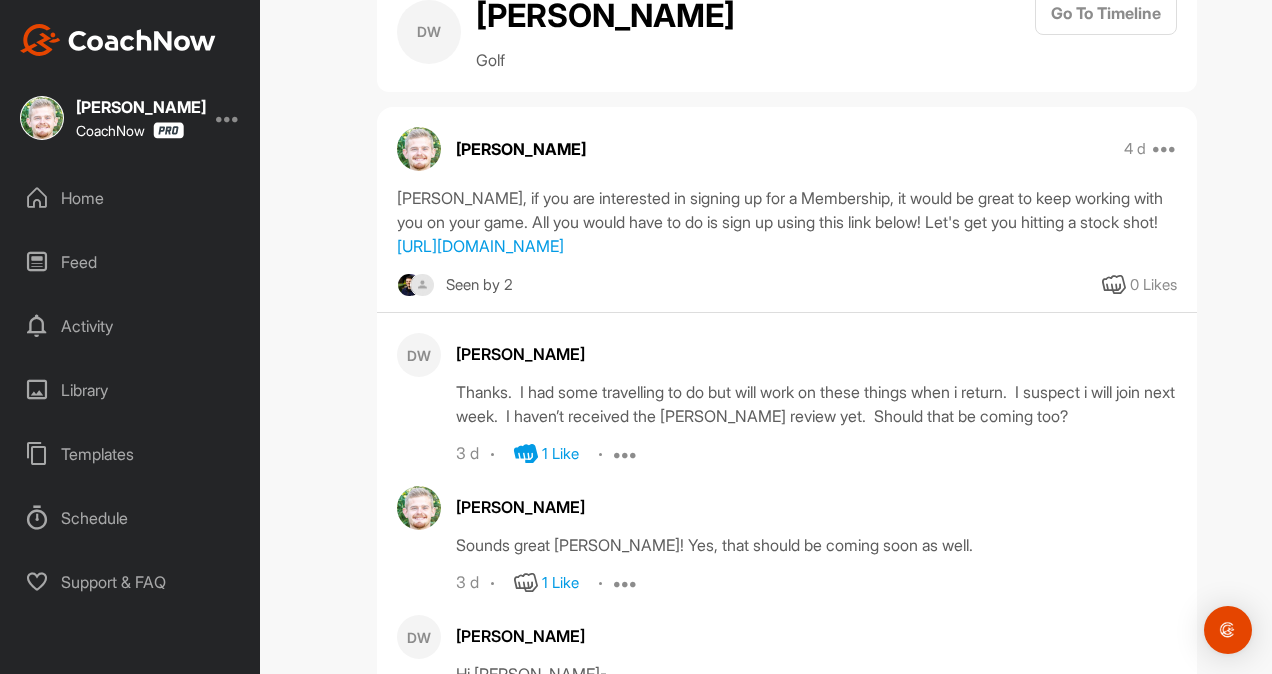 scroll, scrollTop: 415, scrollLeft: 0, axis: vertical 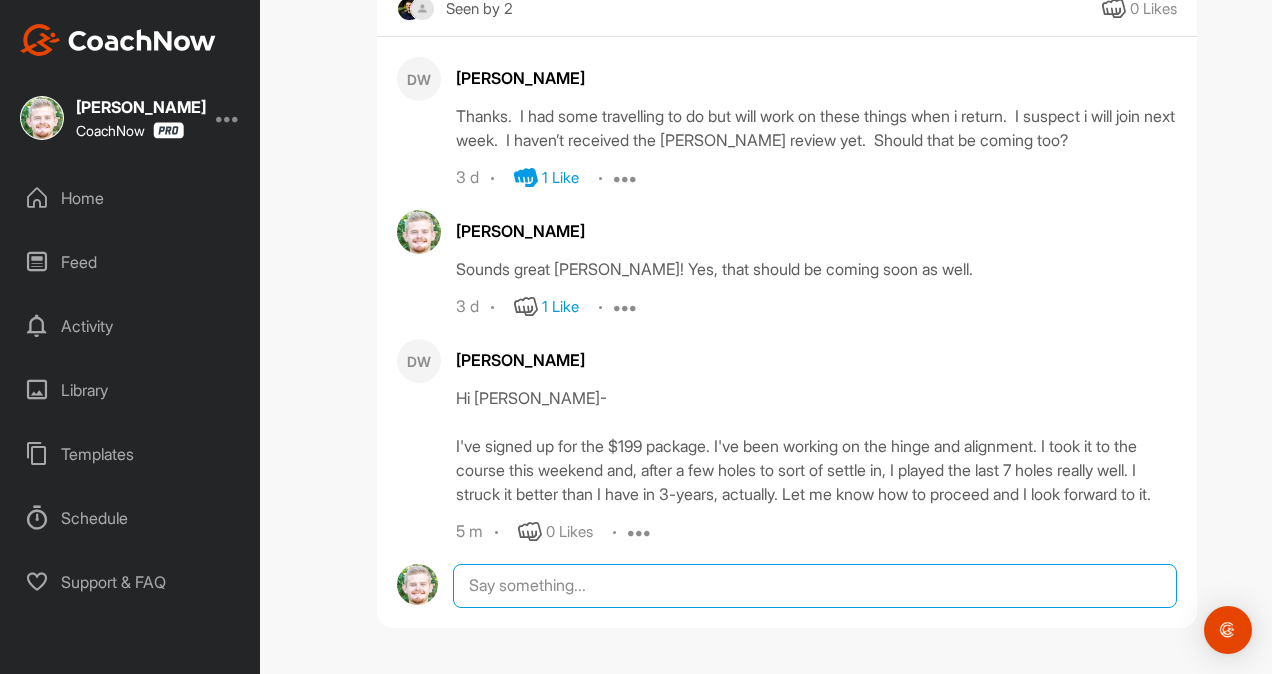 click at bounding box center [815, 586] 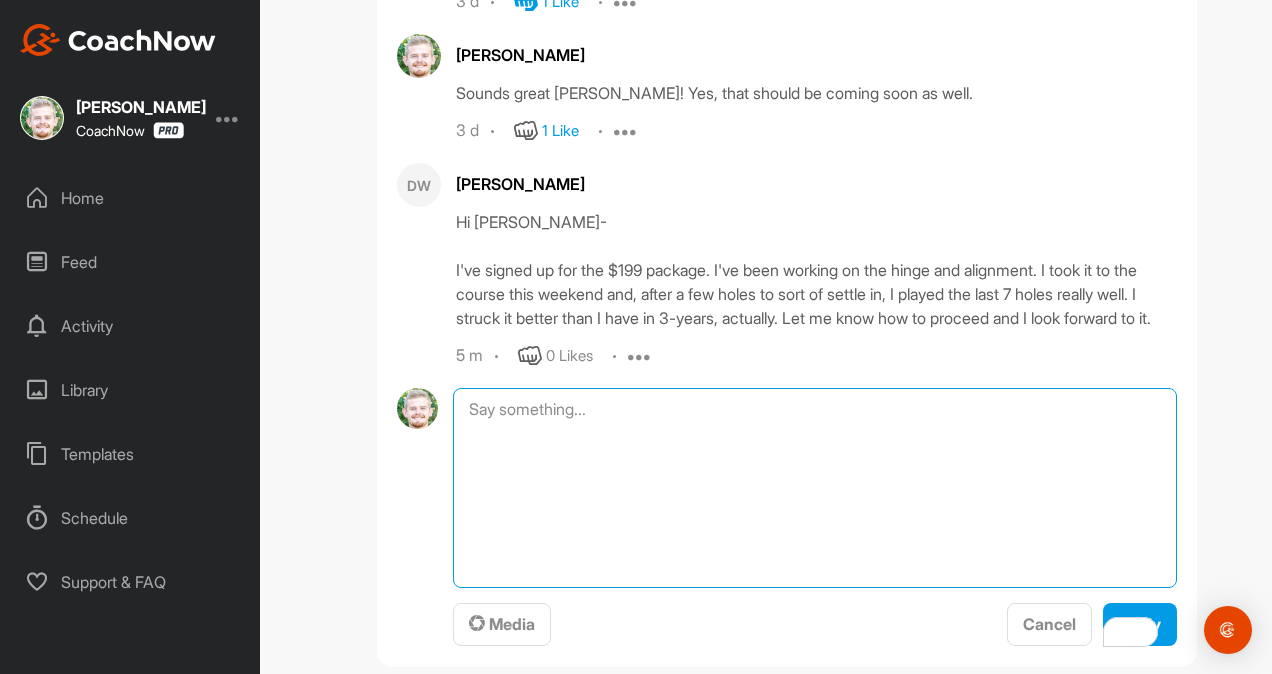 scroll, scrollTop: 530, scrollLeft: 0, axis: vertical 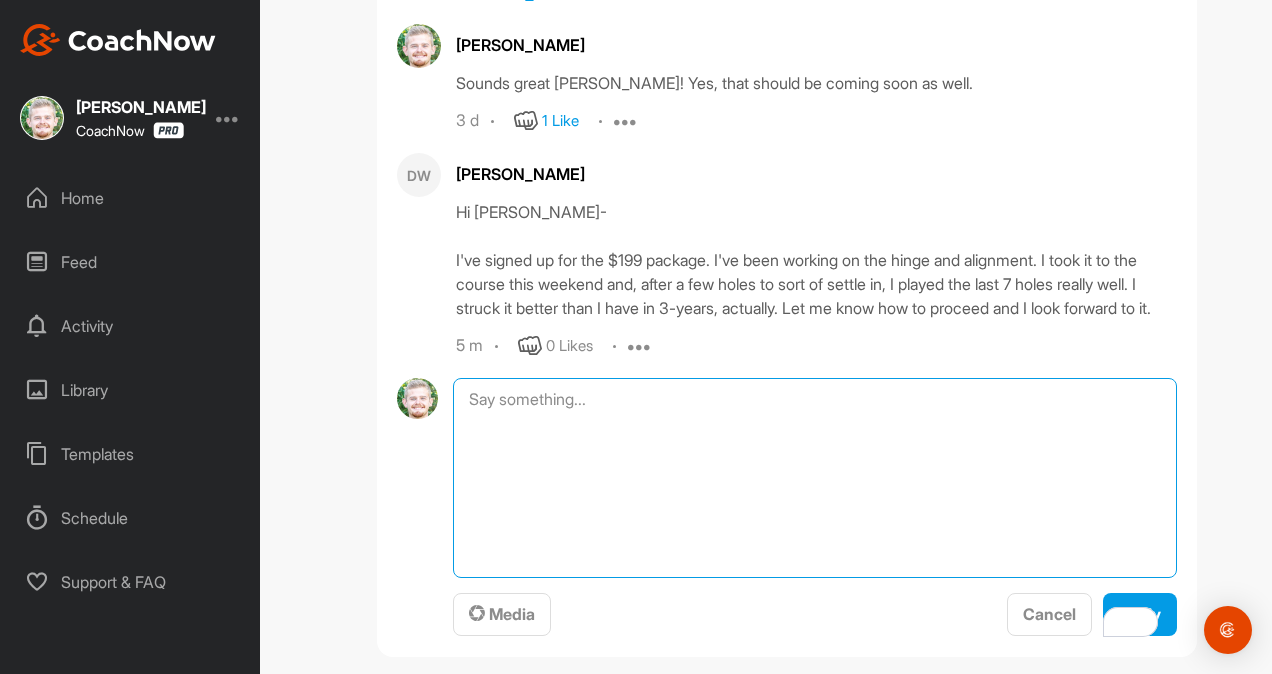 paste on "Let's go!  For your first lesson, I want to get a video of you doing the drills/rehearsals.
You can upload the videos straight through the app and I will be notified.
Let’s get to work!" 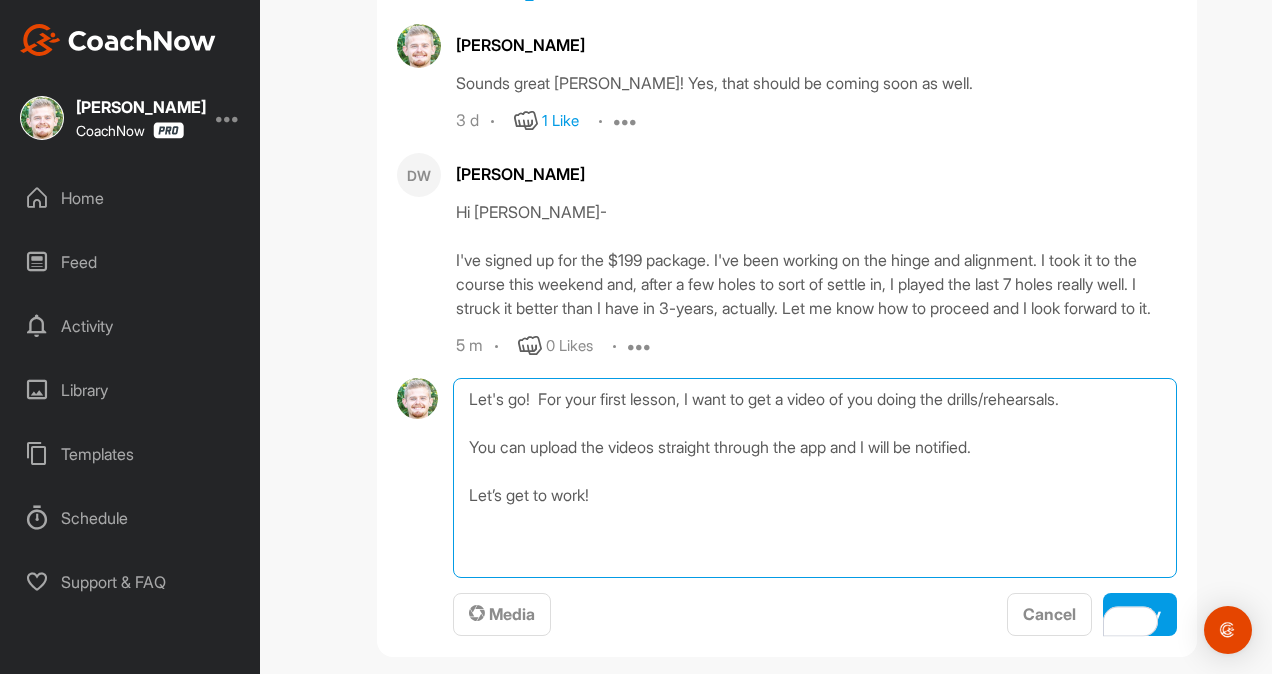 scroll, scrollTop: 0, scrollLeft: 0, axis: both 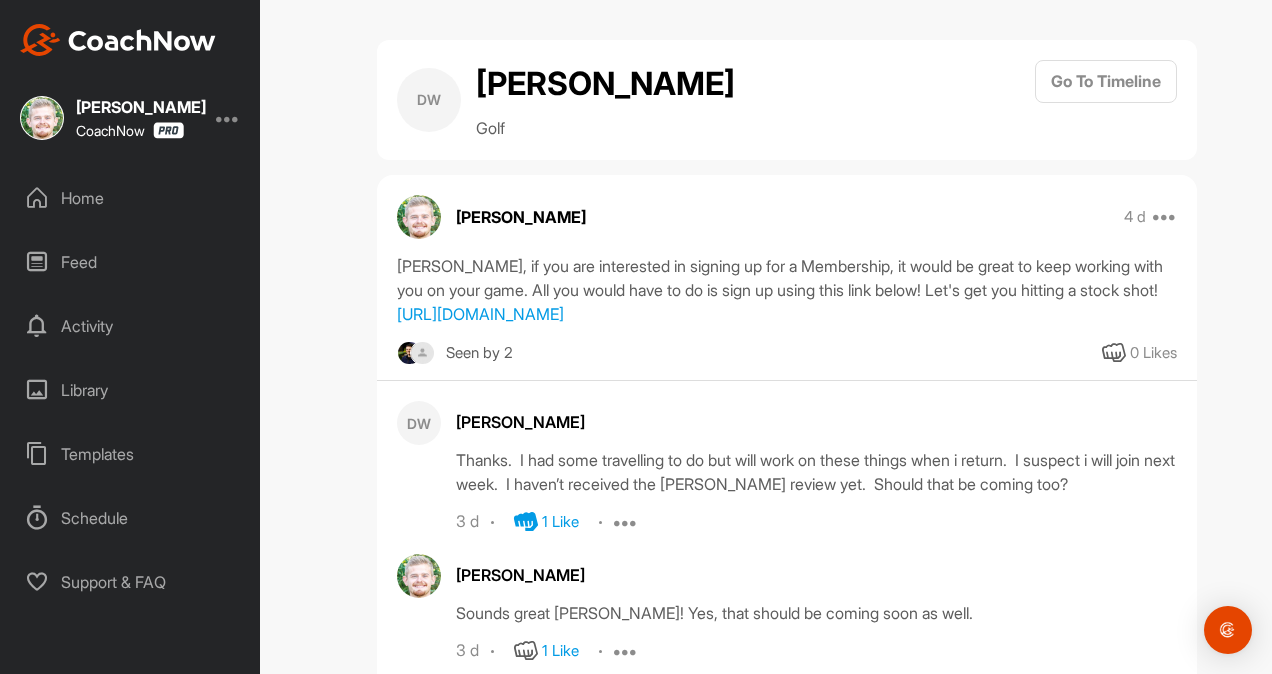 type on "Let's go!  For your first lesson, I want to get a video of you doing the drills/rehearsals.
You can upload the videos straight through the app and I will be notified.
Let’s get to work!" 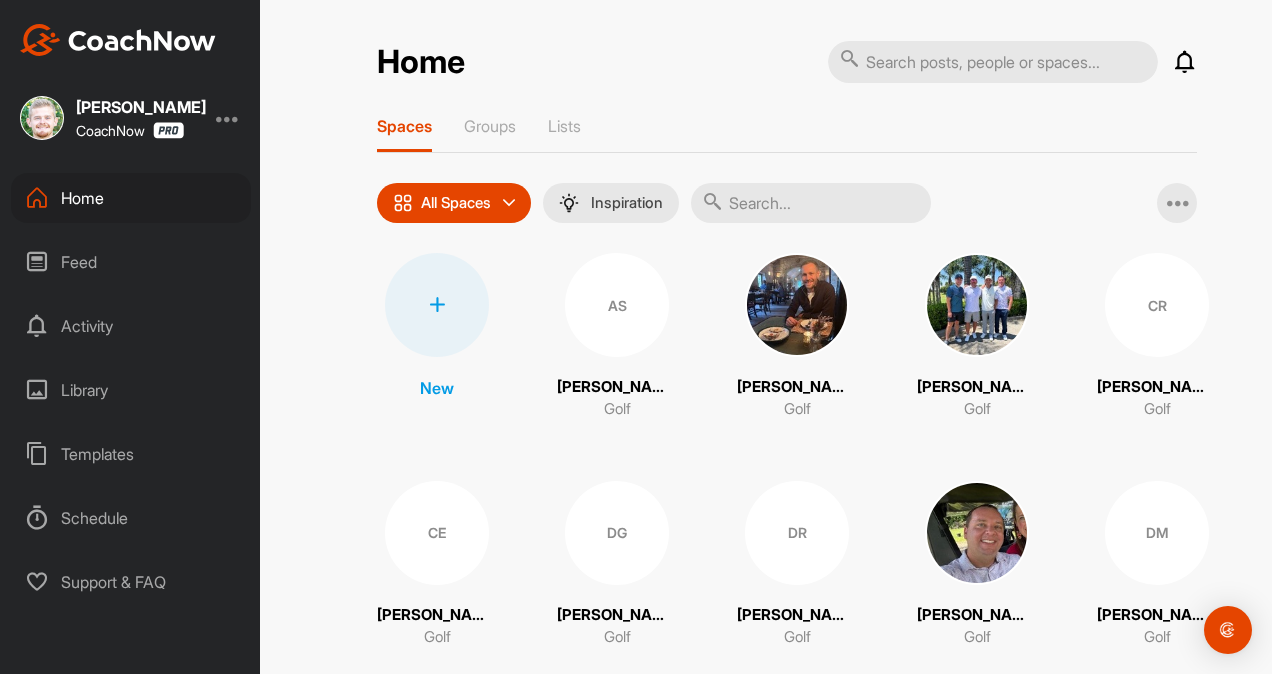 scroll, scrollTop: 332, scrollLeft: 0, axis: vertical 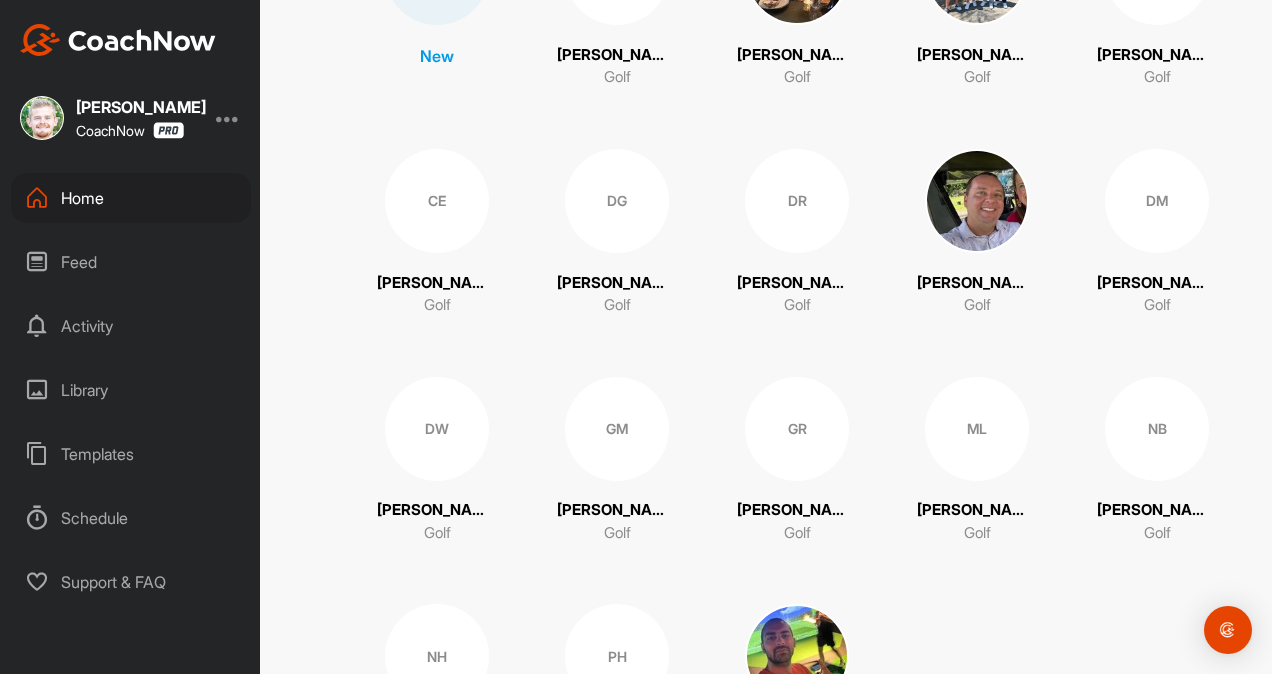 click on "DW" at bounding box center [437, 429] 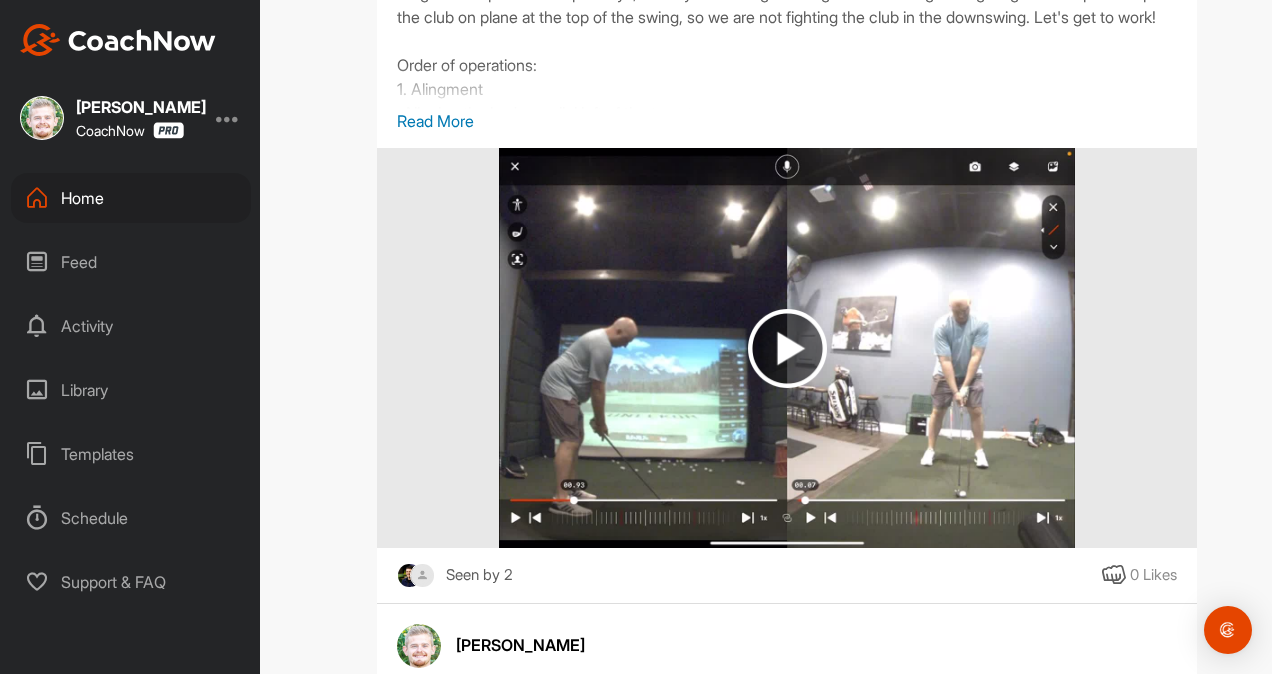 scroll, scrollTop: 2241, scrollLeft: 0, axis: vertical 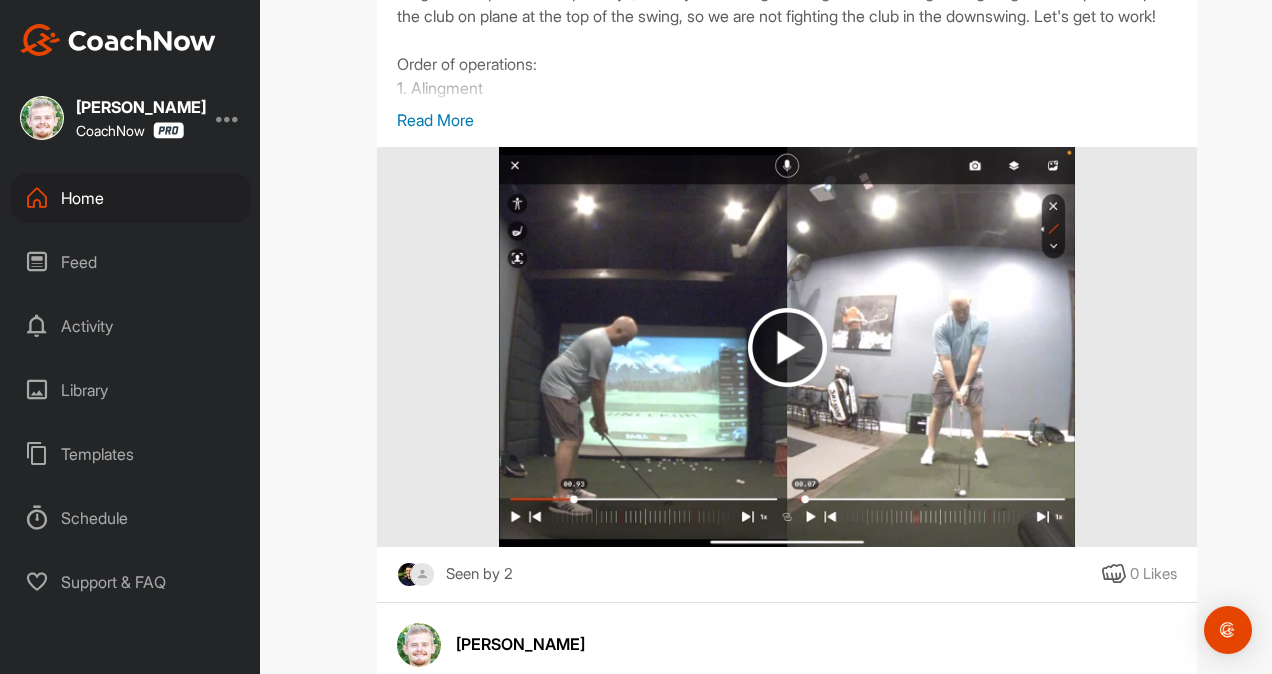 click on "Read More" at bounding box center (787, 120) 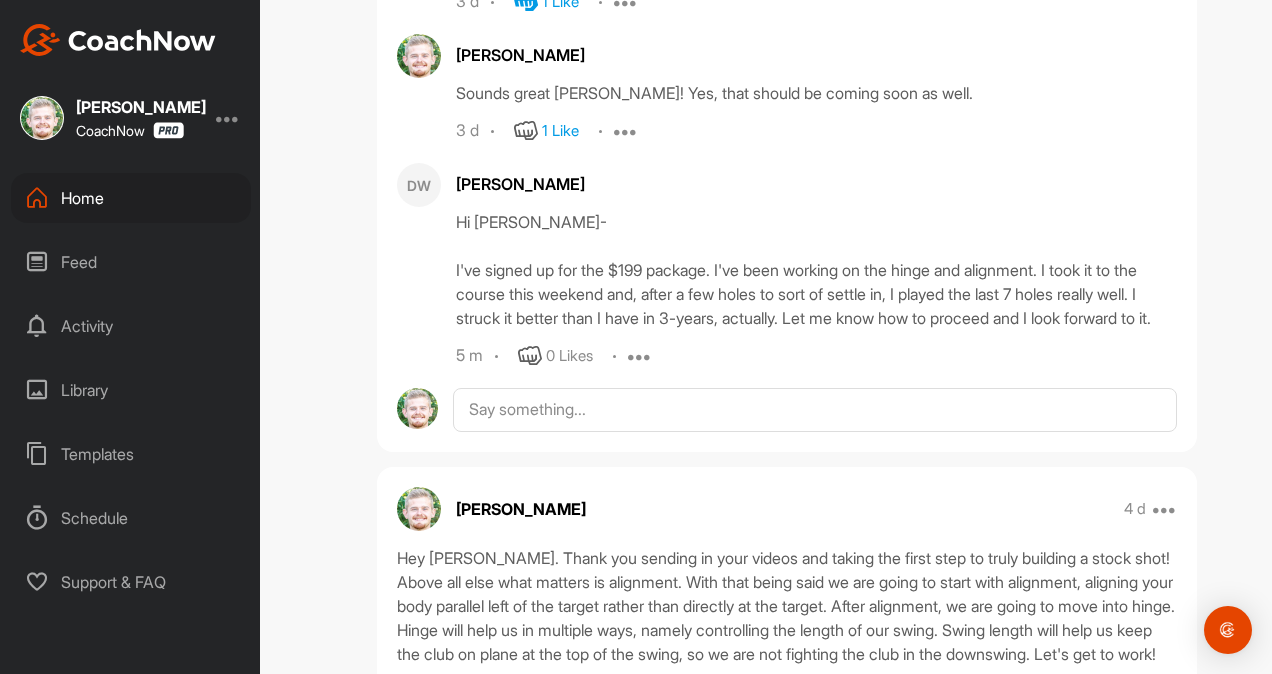 scroll, scrollTop: 1598, scrollLeft: 0, axis: vertical 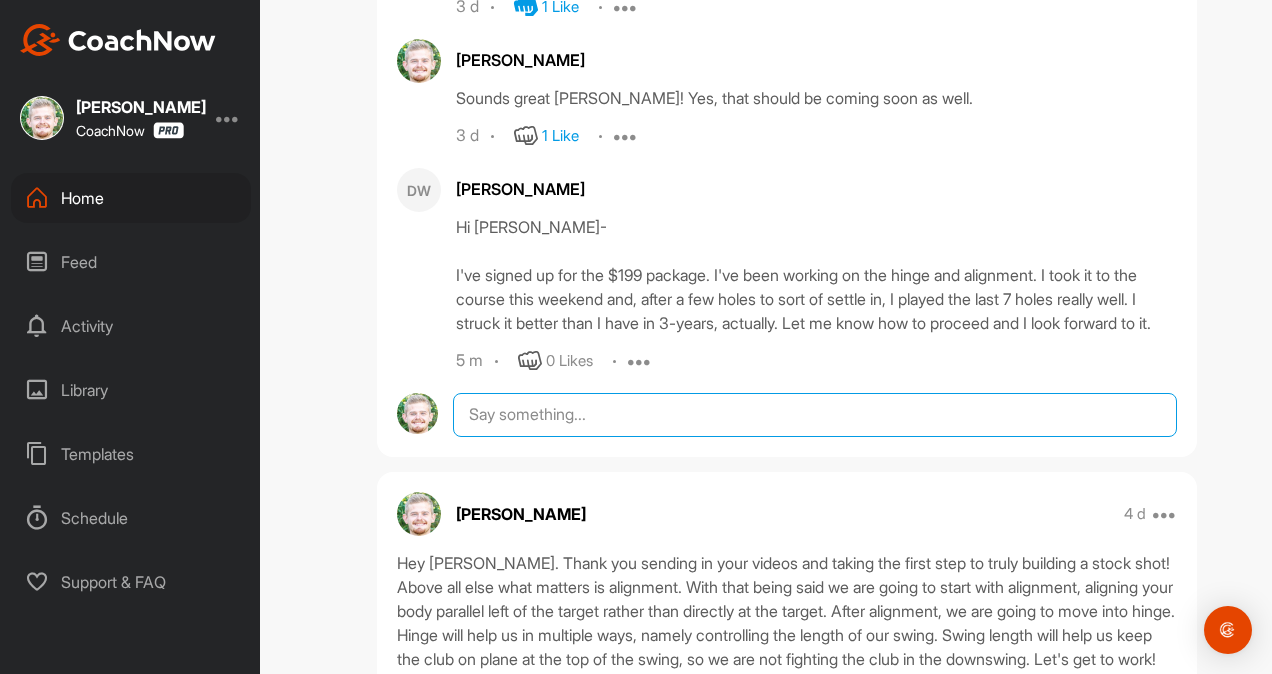click at bounding box center [815, 415] 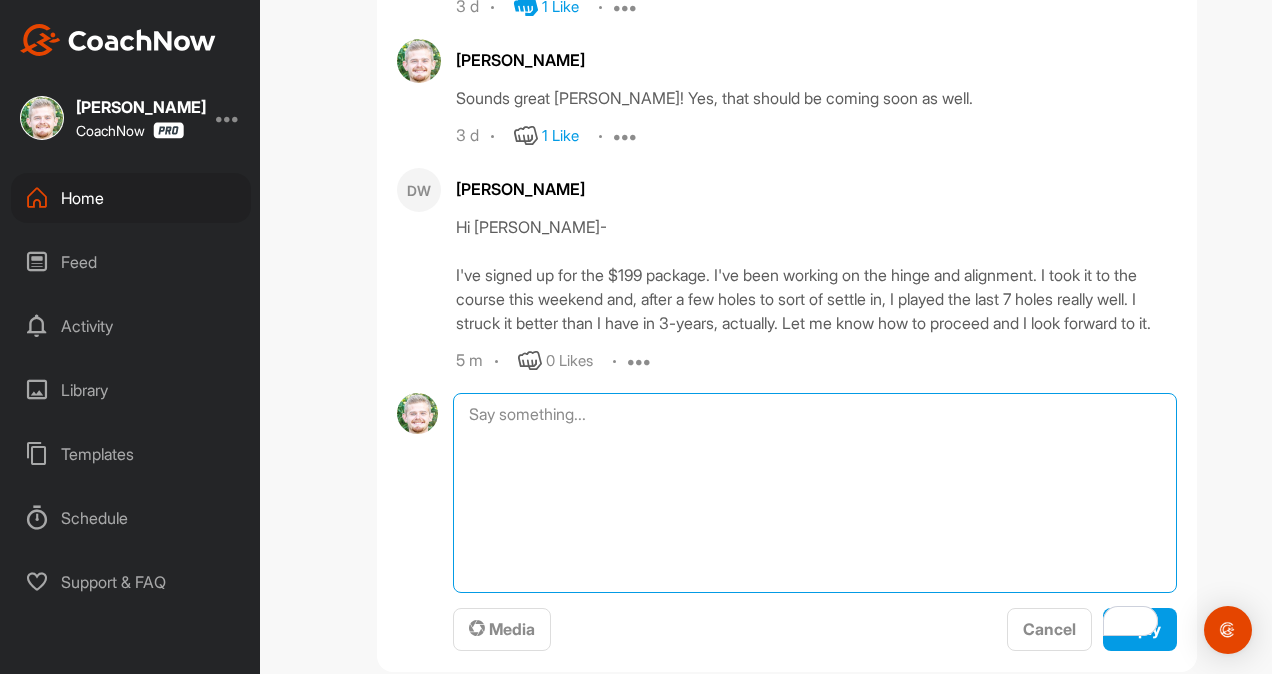 paste on "Let's go!  For your first lesson, I want to get a video of you doing the drills/rehearsals.
You can upload the videos straight through the app and I will be notified.
Let’s get to work!" 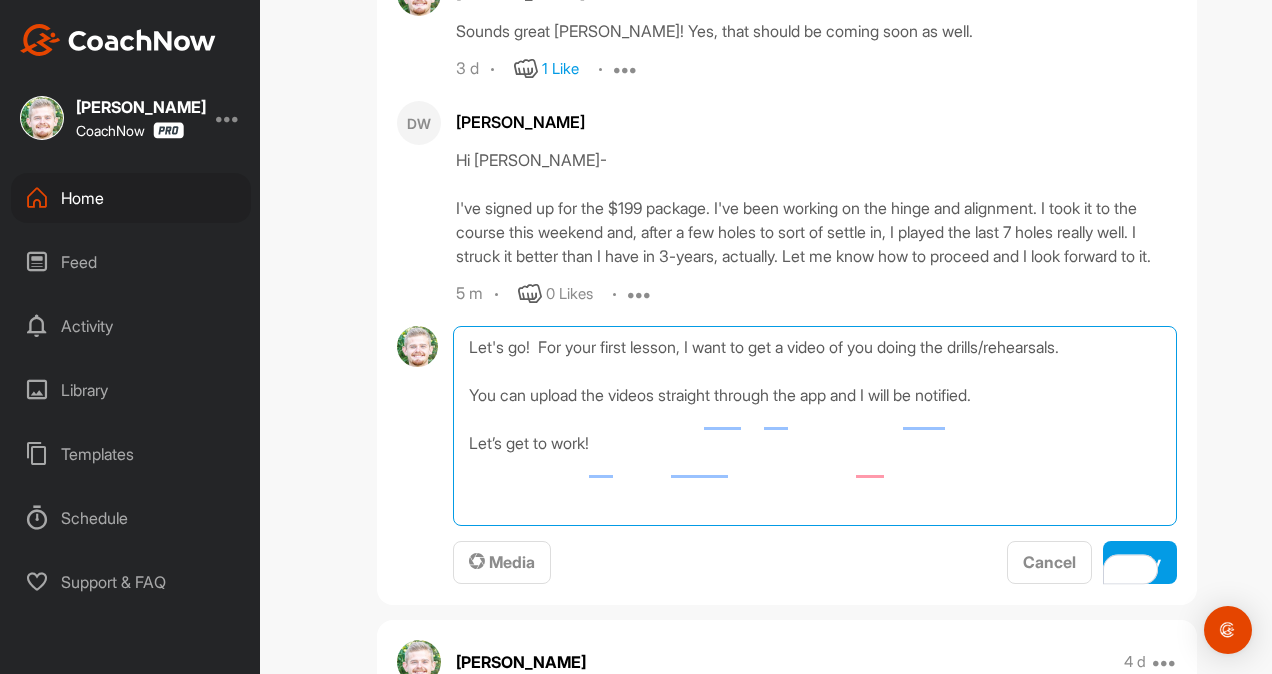 scroll, scrollTop: 1667, scrollLeft: 0, axis: vertical 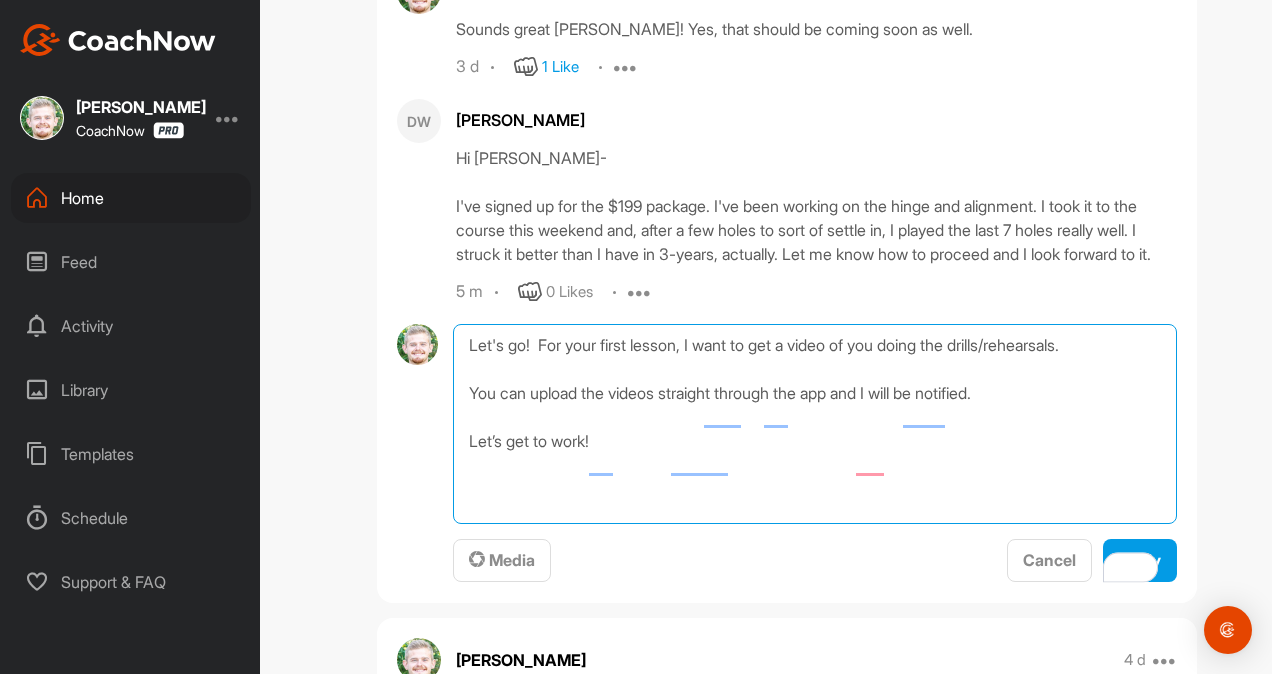 click on "Let's go!  For your first lesson, I want to get a video of you doing the drills/rehearsals.
You can upload the videos straight through the app and I will be notified.
Let’s get to work!" at bounding box center (815, 424) 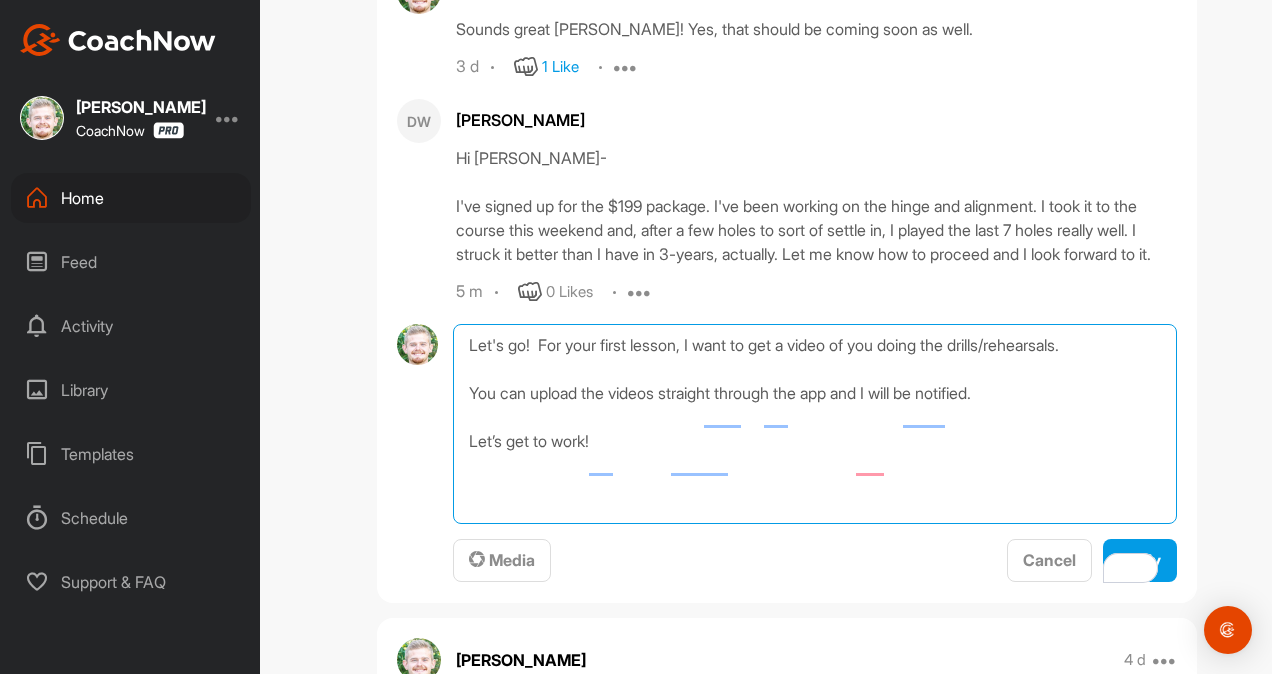 drag, startPoint x: 1103, startPoint y: 416, endPoint x: 957, endPoint y: 420, distance: 146.05478 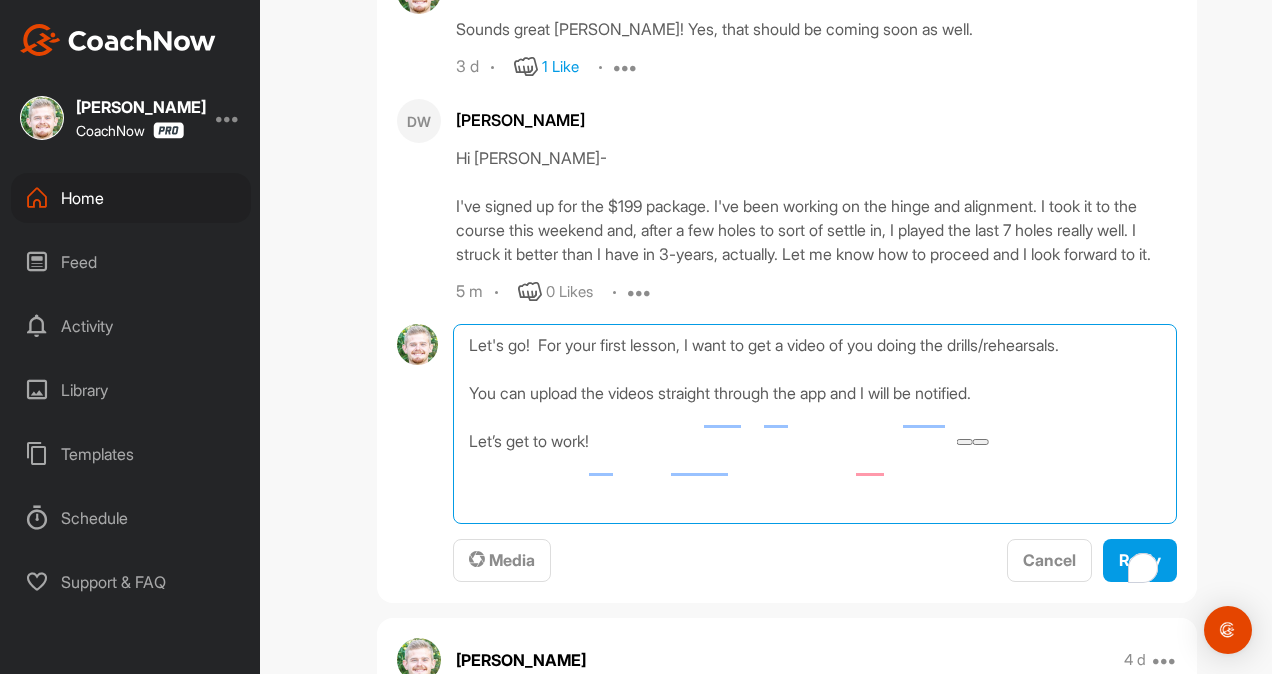 click on "Let's go!  For your first lesson, I want to get a video of you doing the drills/rehearsals.
You can upload the videos straight through the app and I will be notified.
Let’s get to work!" at bounding box center [815, 424] 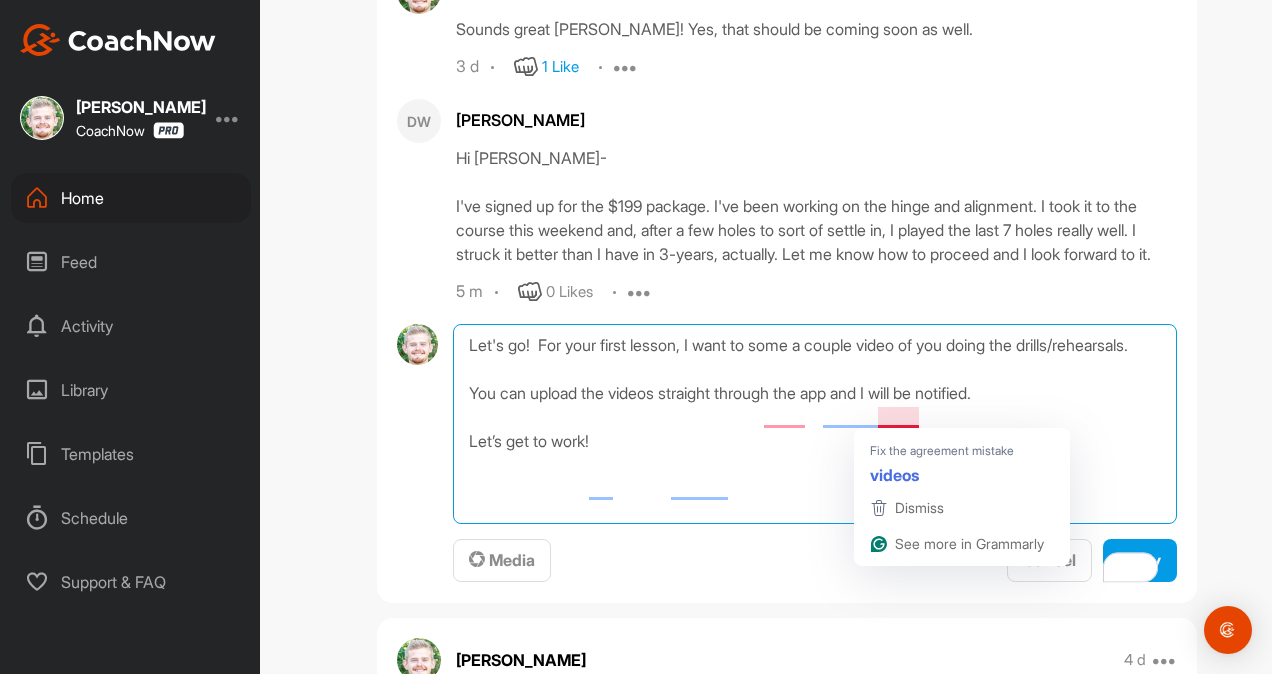 click on "Let's go!  For your first lesson, I want to some a couple video of you doing the drills/rehearsals.
You can upload the videos straight through the app and I will be notified.
Let’s get to work!" at bounding box center [815, 424] 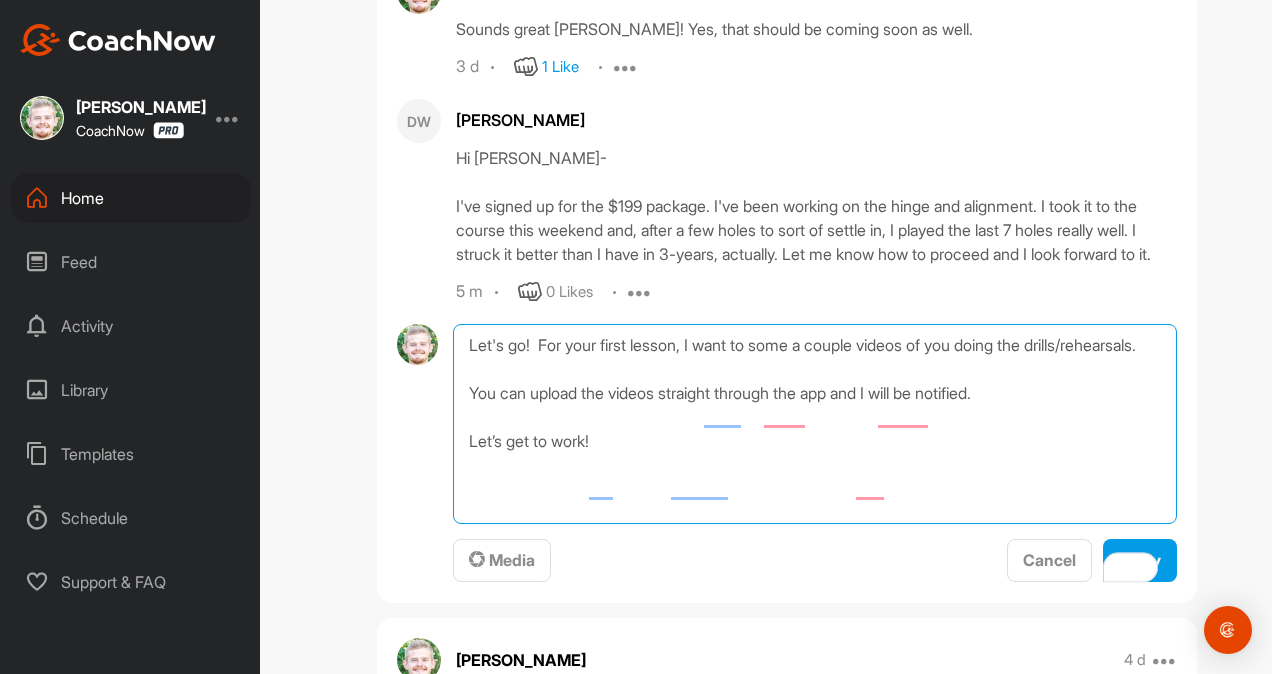 drag, startPoint x: 763, startPoint y: 445, endPoint x: 1020, endPoint y: 408, distance: 259.64975 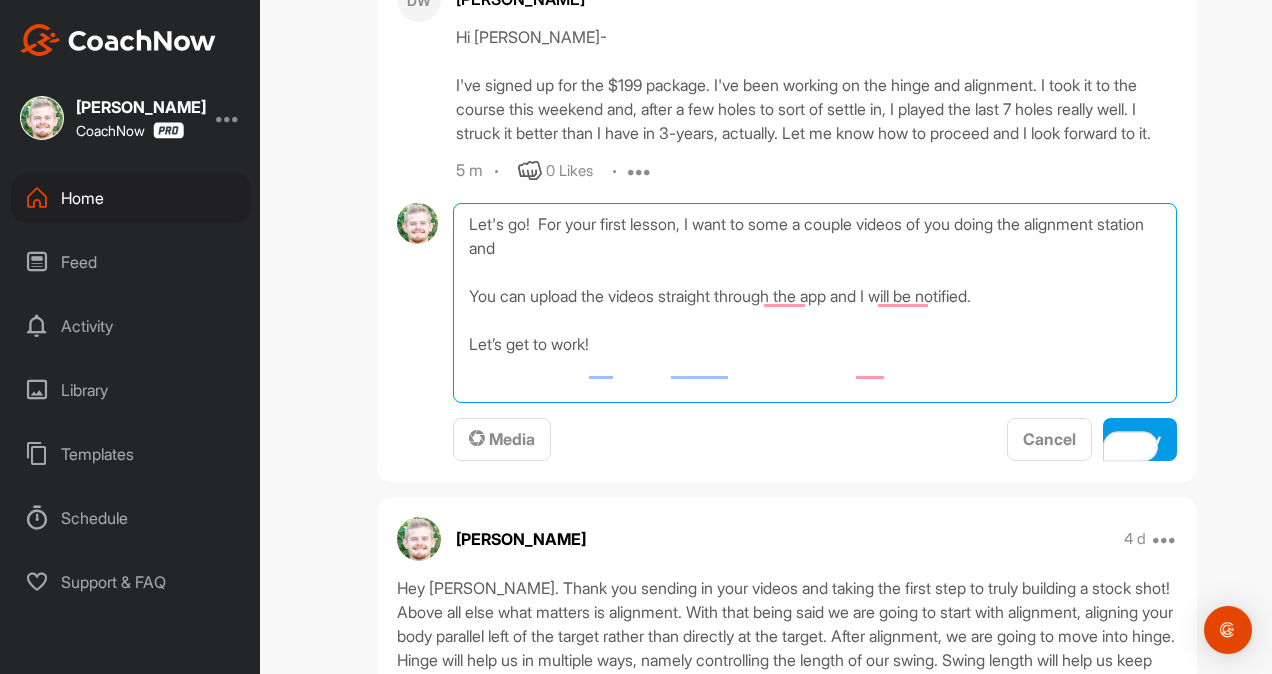 scroll, scrollTop: 1787, scrollLeft: 0, axis: vertical 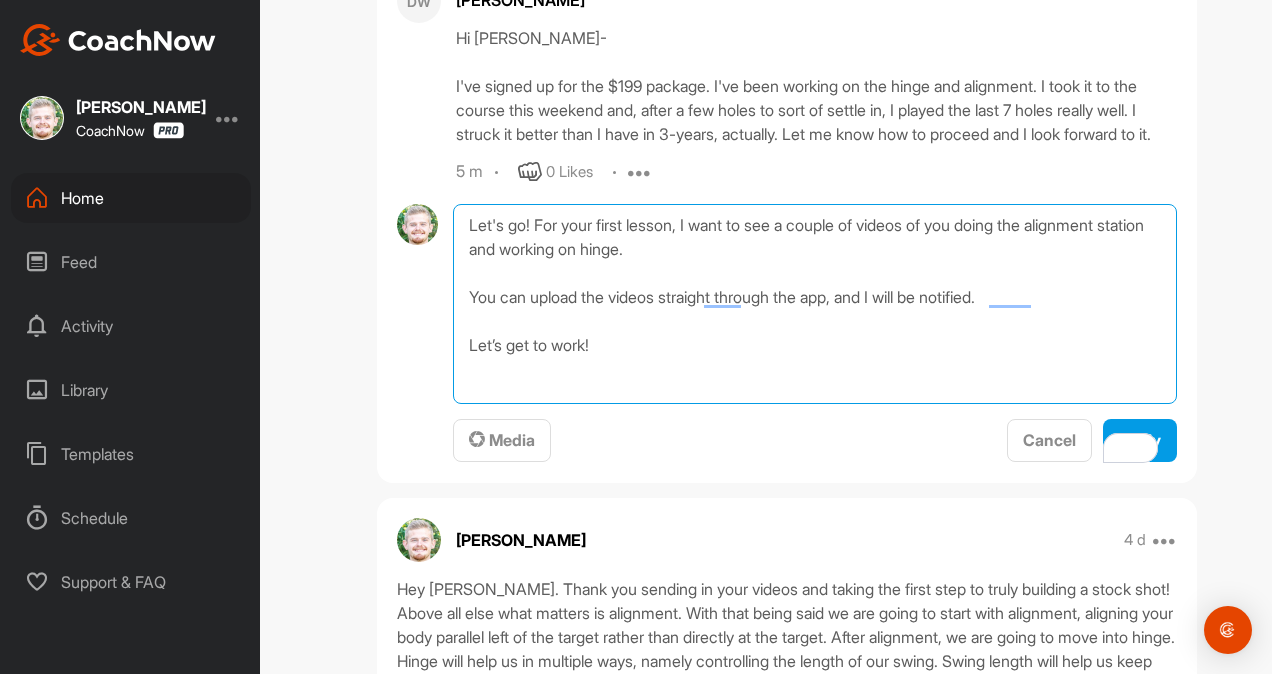 click on "Let's go! For your first lesson, I want to see a couple of videos of you doing the alignment station and working on hinge.
You can upload the videos straight through the app, and I will be notified.
Let’s get to work!" at bounding box center [815, 304] 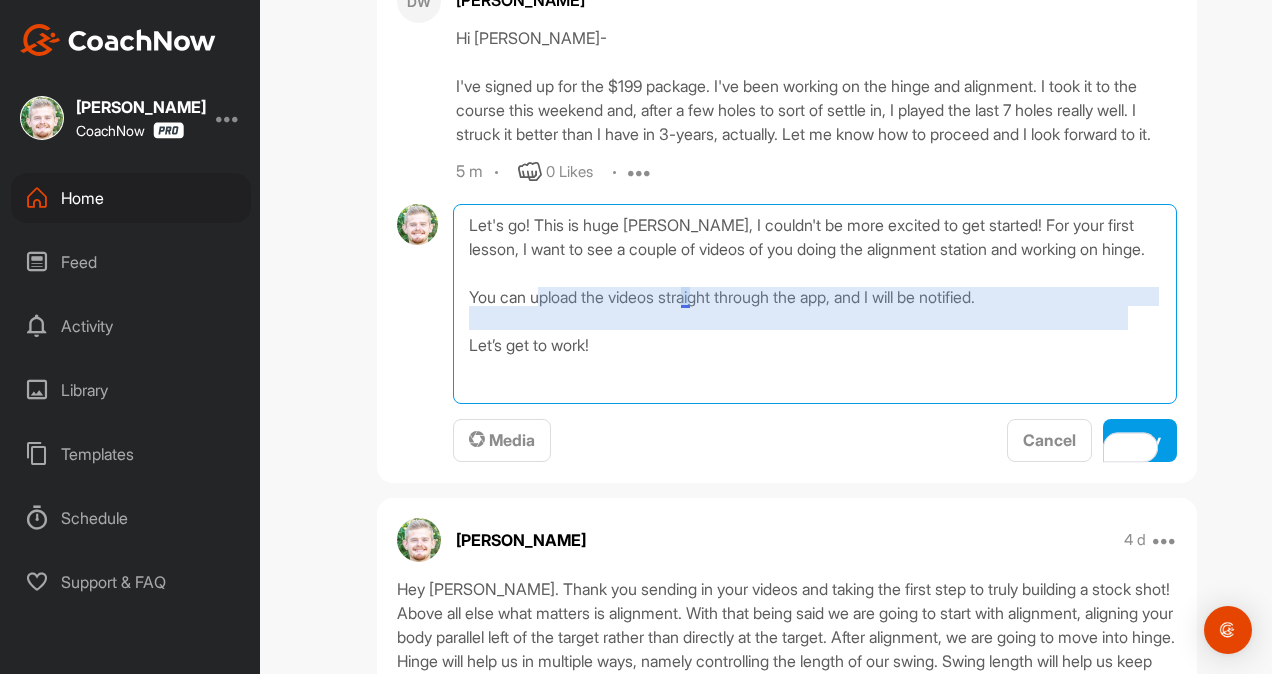 click on "Let's go! This is huge [PERSON_NAME], I couldn't be more excited to get started! For your first lesson, I want to see a couple of videos of you doing the alignment station and working on hinge.
You can upload the videos straight through the app, and I will be notified.
Let’s get to work!" at bounding box center (815, 304) 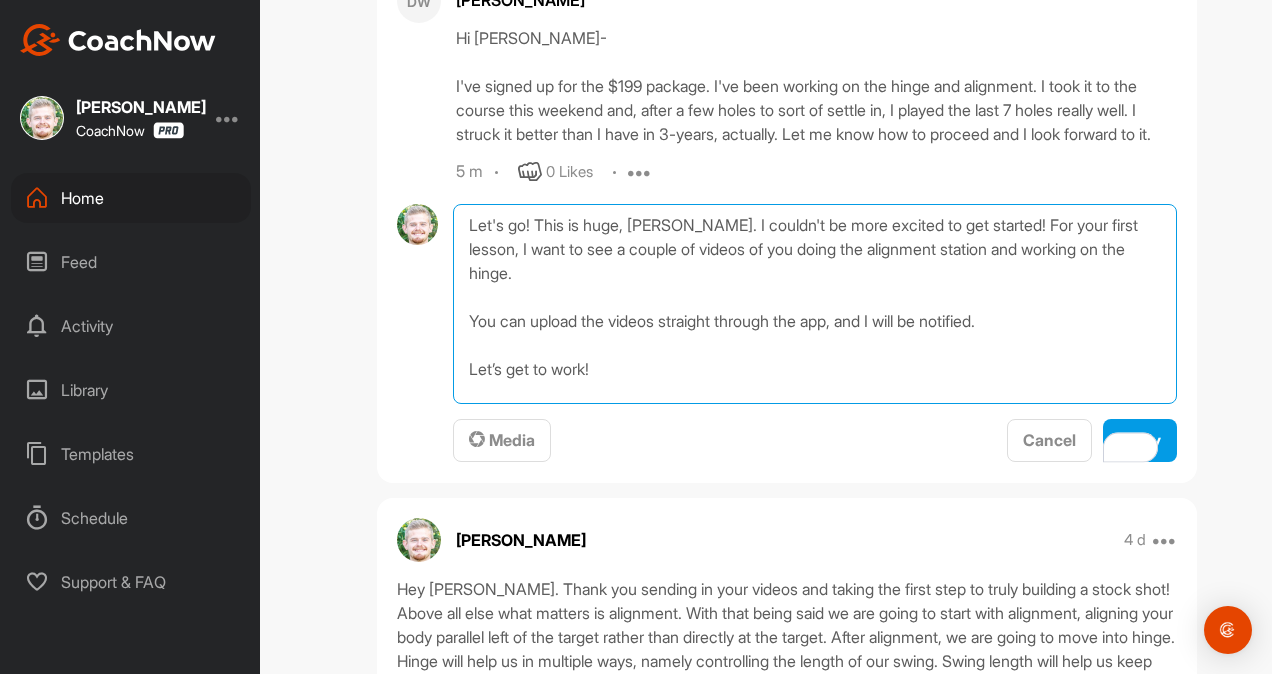 click on "Let's go! This is huge, [PERSON_NAME]. I couldn't be more excited to get started! For your first lesson, I want to see a couple of videos of you doing the alignment station and working on the hinge.
You can upload the videos straight through the app, and I will be notified.
Let’s get to work!" at bounding box center [815, 304] 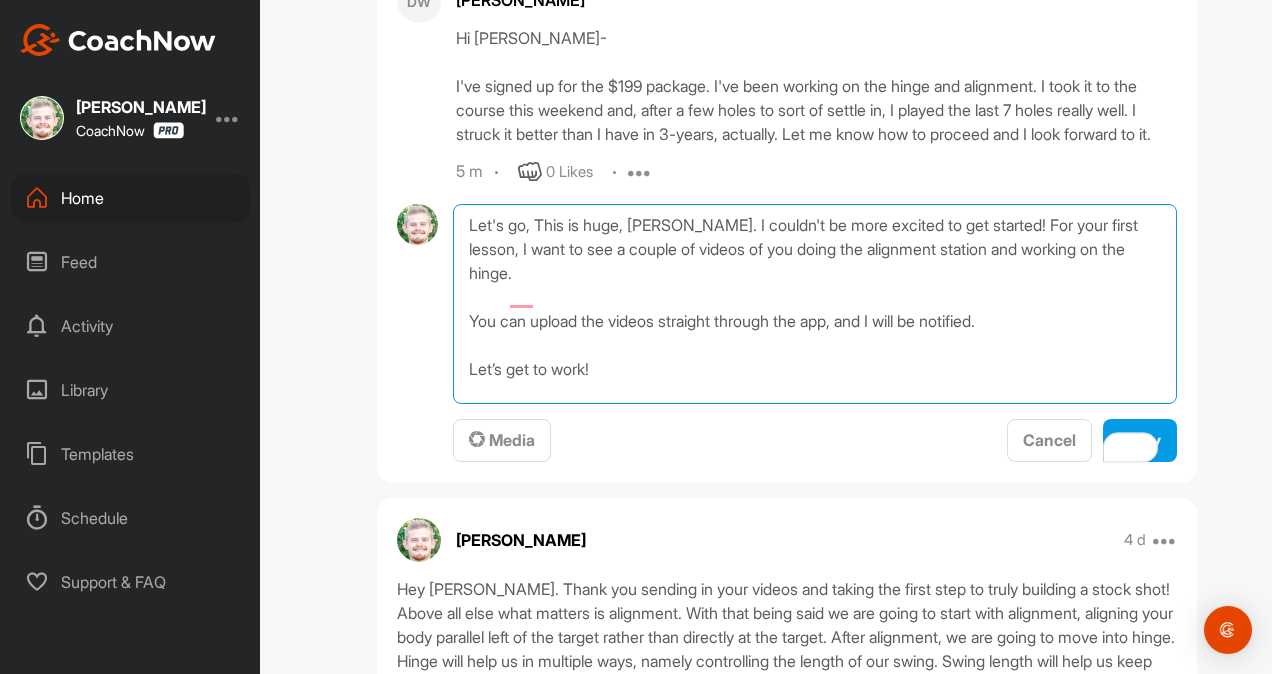 click on "Let's go, This is huge, [PERSON_NAME]. I couldn't be more excited to get started! For your first lesson, I want to see a couple of videos of you doing the alignment station and working on the hinge.
You can upload the videos straight through the app, and I will be notified.
Let’s get to work!" at bounding box center (815, 304) 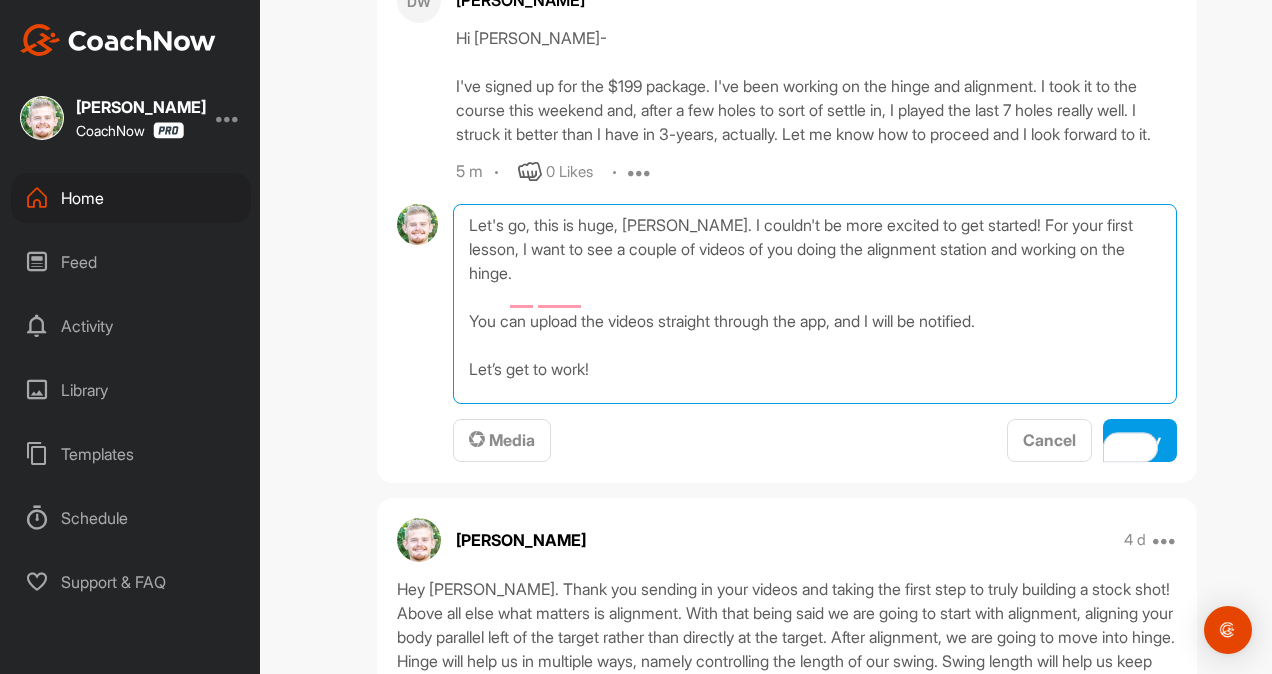 click on "Let's go, this is huge, [PERSON_NAME]. I couldn't be more excited to get started! For your first lesson, I want to see a couple of videos of you doing the alignment station and working on the hinge.
You can upload the videos straight through the app, and I will be notified.
Let’s get to work!" at bounding box center [815, 304] 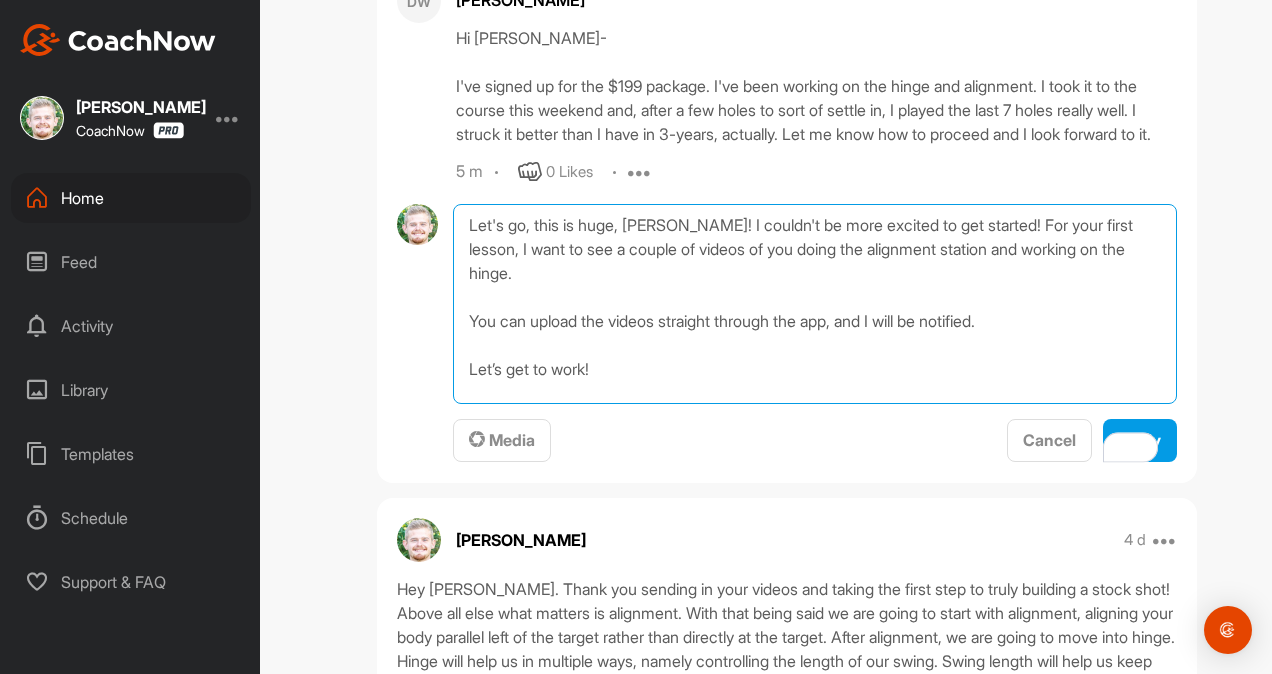 click on "Let's go, this is huge, [PERSON_NAME]! I couldn't be more excited to get started! For your first lesson, I want to see a couple of videos of you doing the alignment station and working on the hinge.
You can upload the videos straight through the app, and I will be notified.
Let’s get to work!" at bounding box center (815, 304) 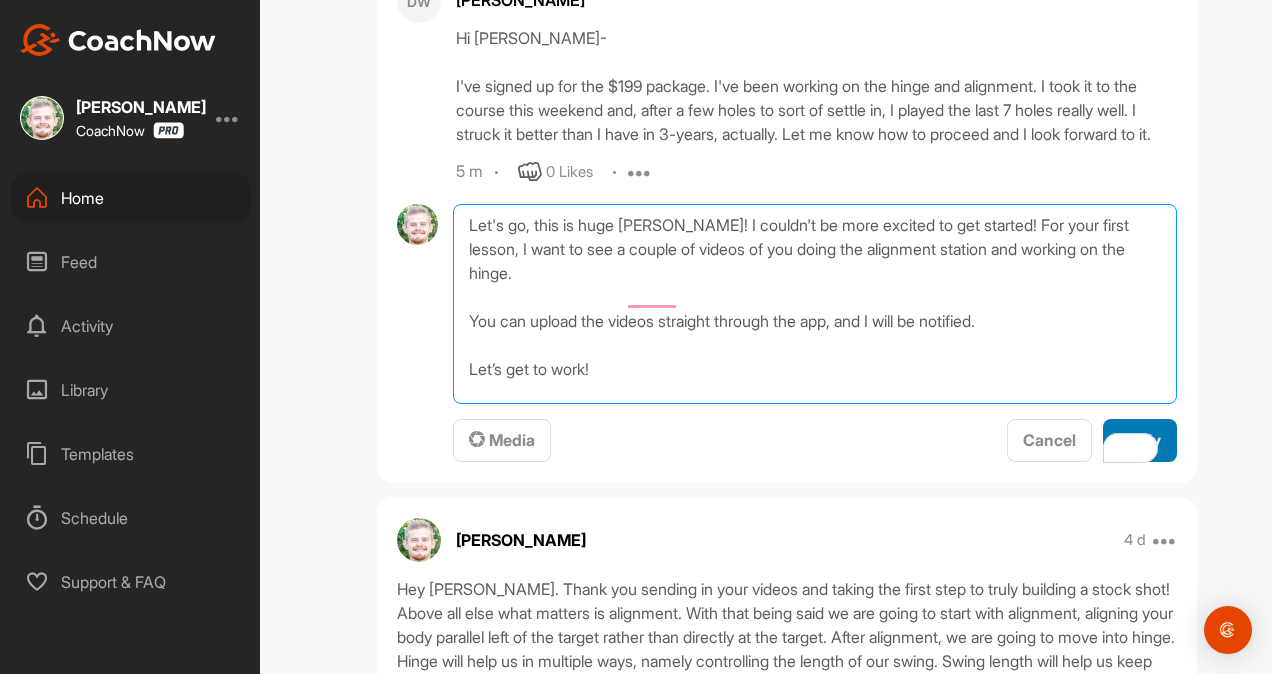 type on "Let's go, this is huge [PERSON_NAME]! I couldn't be more excited to get started! For your first lesson, I want to see a couple of videos of you doing the alignment station and working on the hinge.
You can upload the videos straight through the app, and I will be notified.
Let’s get to work!" 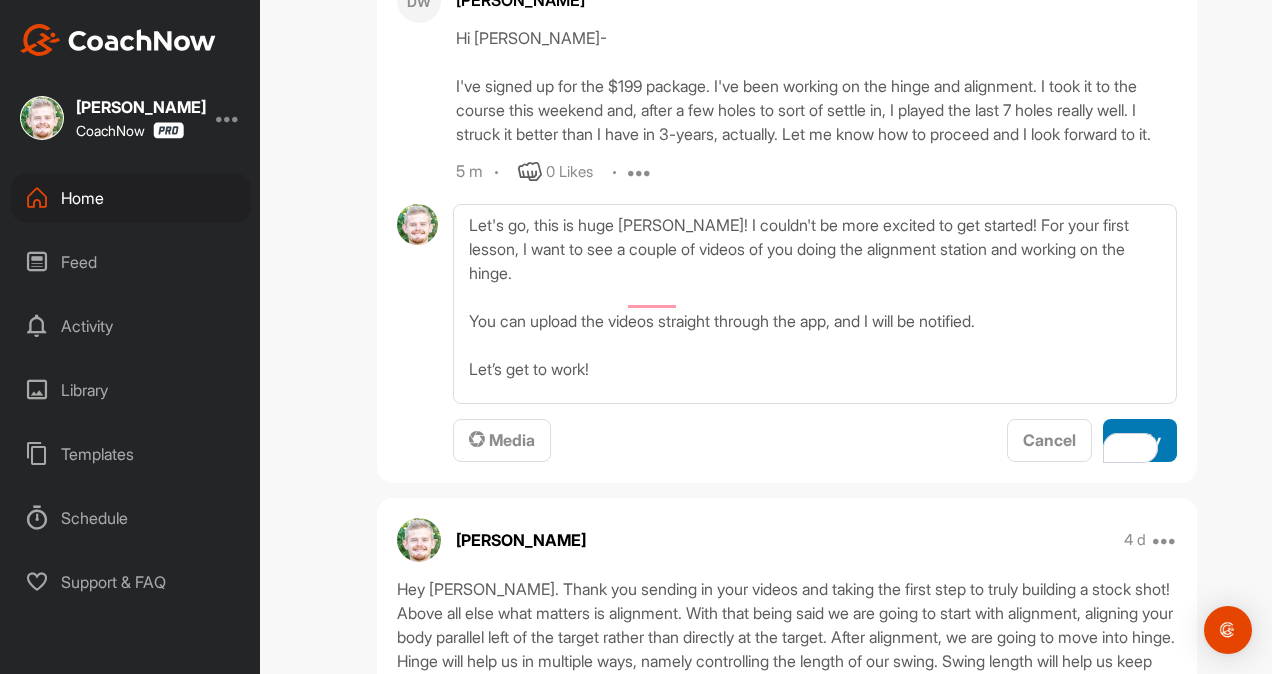 click on "Reply" at bounding box center [1140, 440] 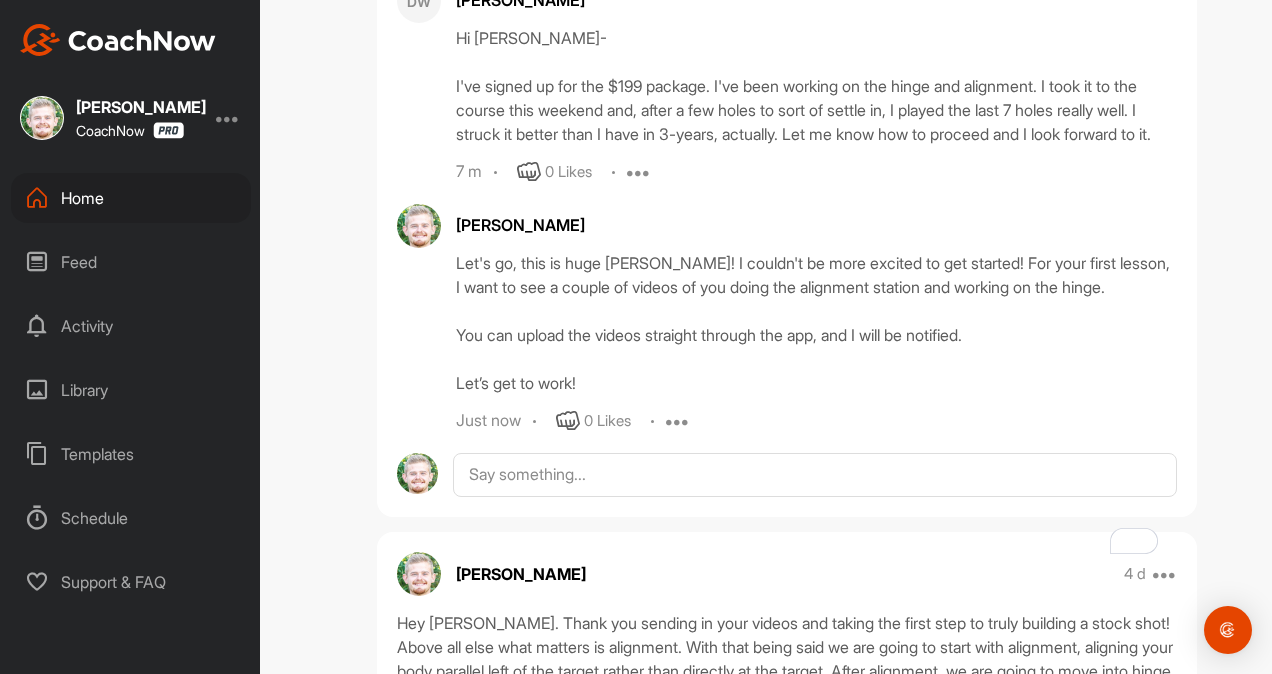 click at bounding box center (678, 421) 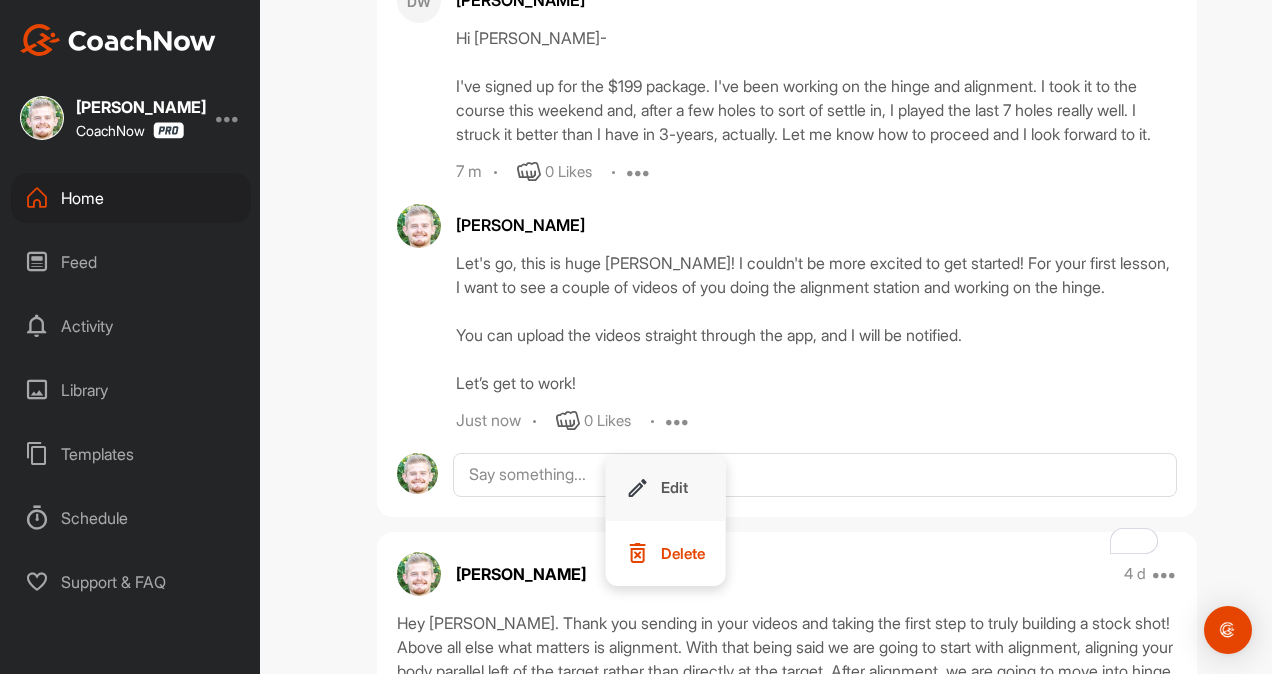 click on "Edit" at bounding box center [665, 488] 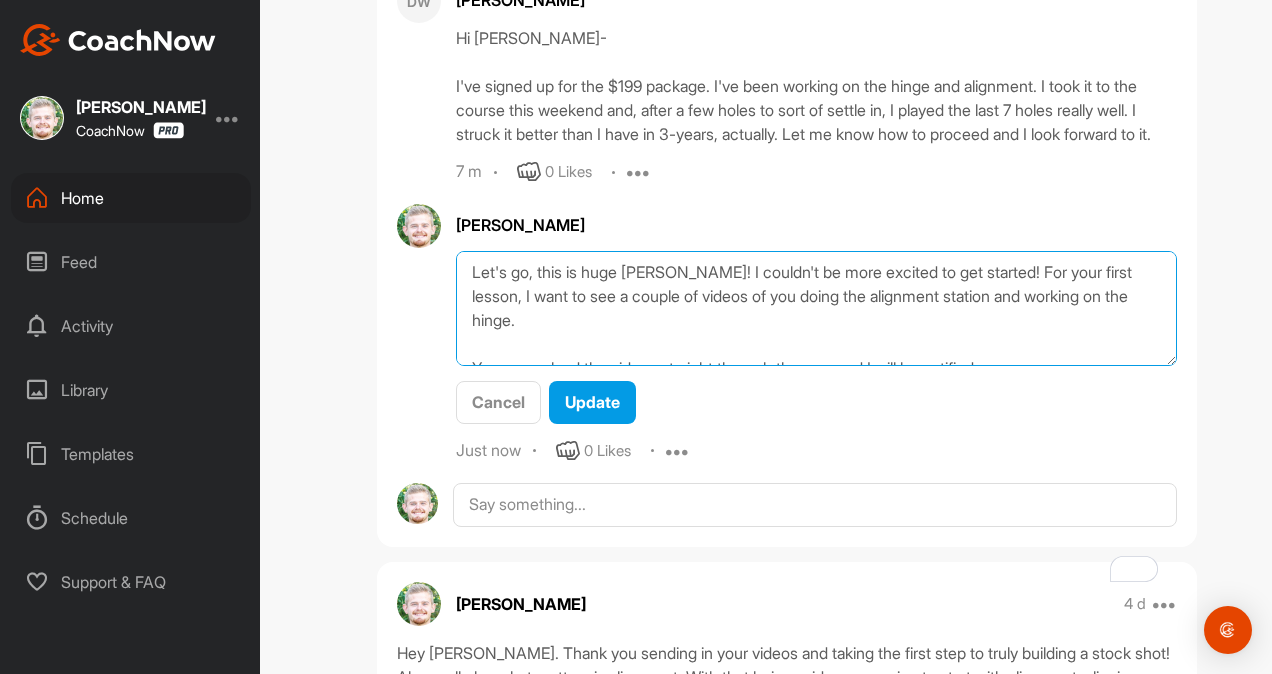 click on "Let's go, this is huge [PERSON_NAME]! I couldn't be more excited to get started! For your first lesson, I want to see a couple of videos of you doing the alignment station and working on the hinge.
You can upload the videos straight through the app, and I will be notified.
Let’s get to work!" at bounding box center (816, 308) 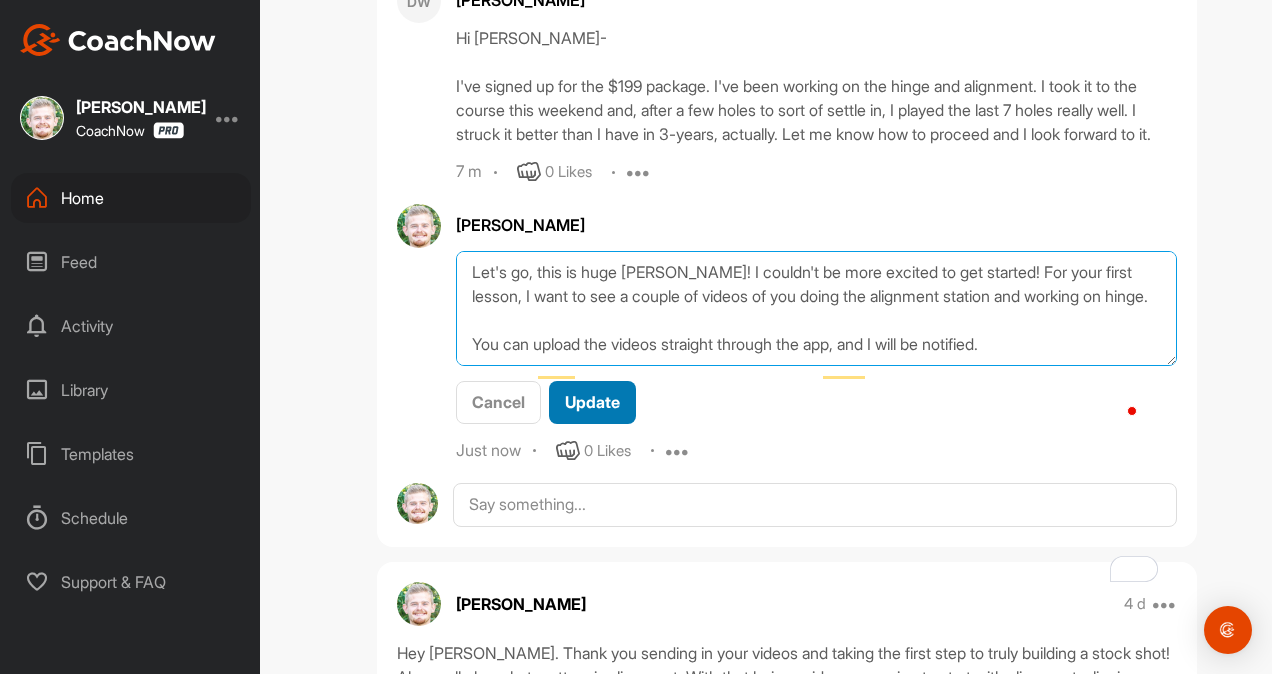 type on "Let's go, this is huge [PERSON_NAME]! I couldn't be more excited to get started! For your first lesson, I want to see a couple of videos of you doing the alignment station and working on hinge.
You can upload the videos straight through the app, and I will be notified.
Let’s get to work!" 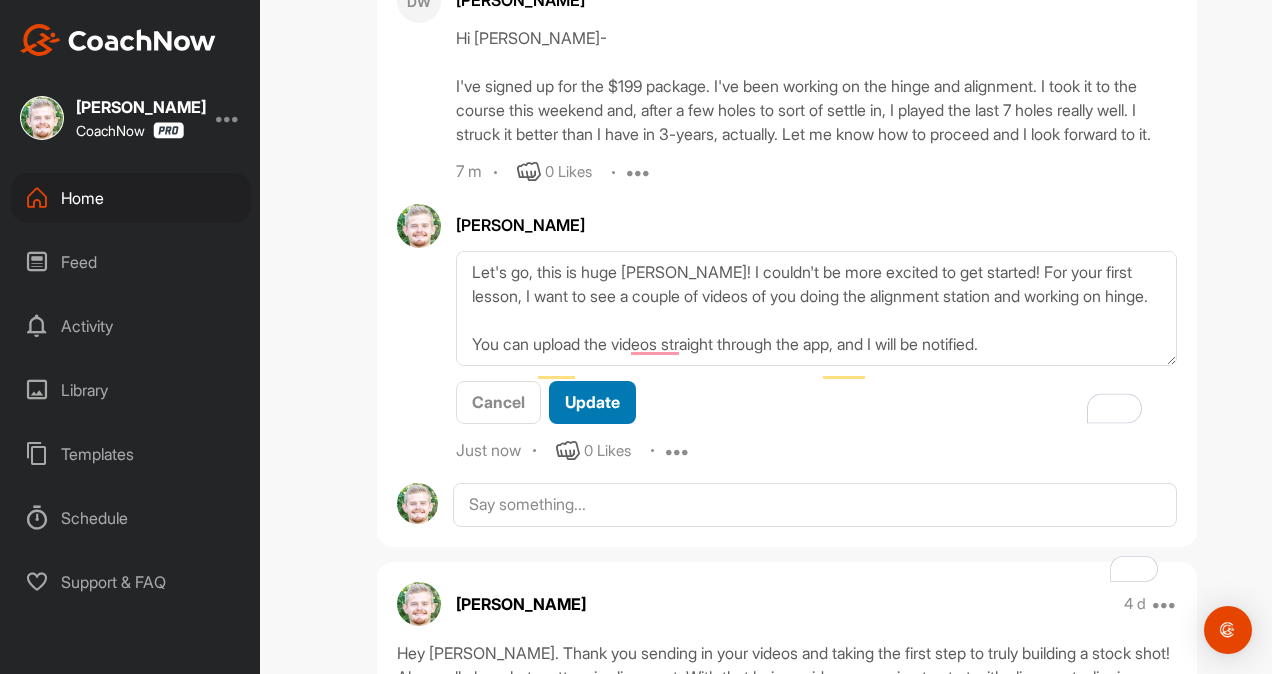 click on "Update" at bounding box center (592, 402) 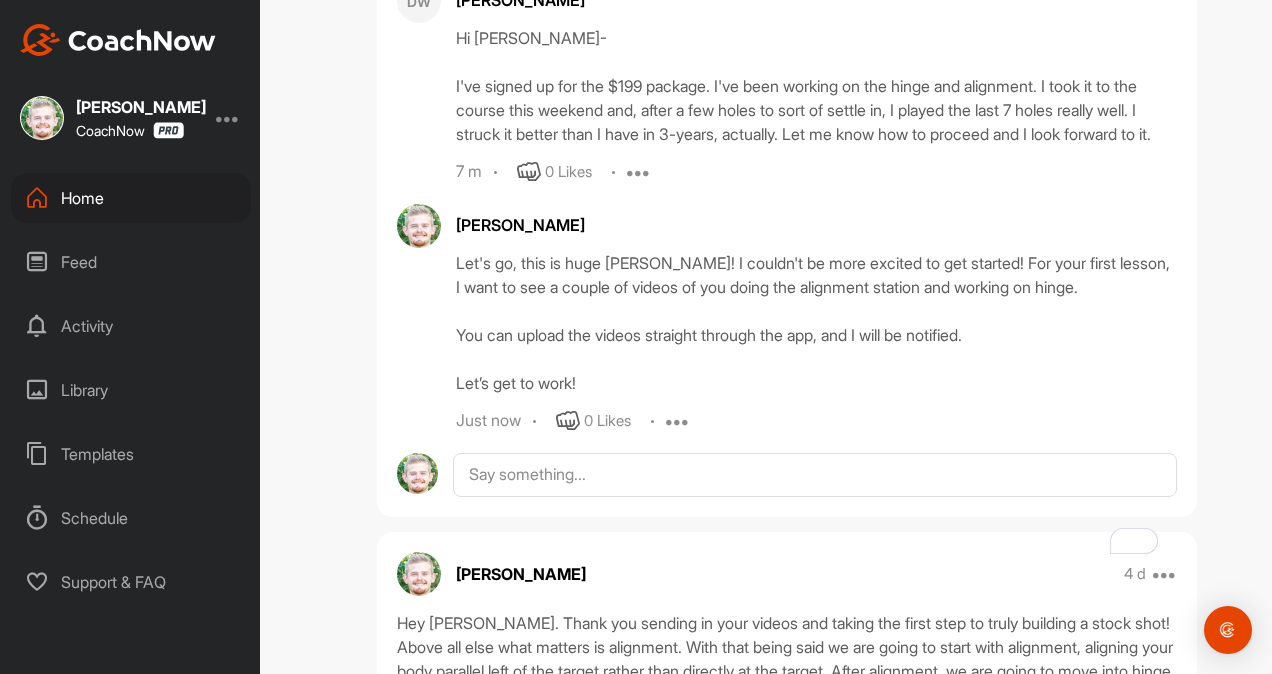 click on "Home" at bounding box center [131, 198] 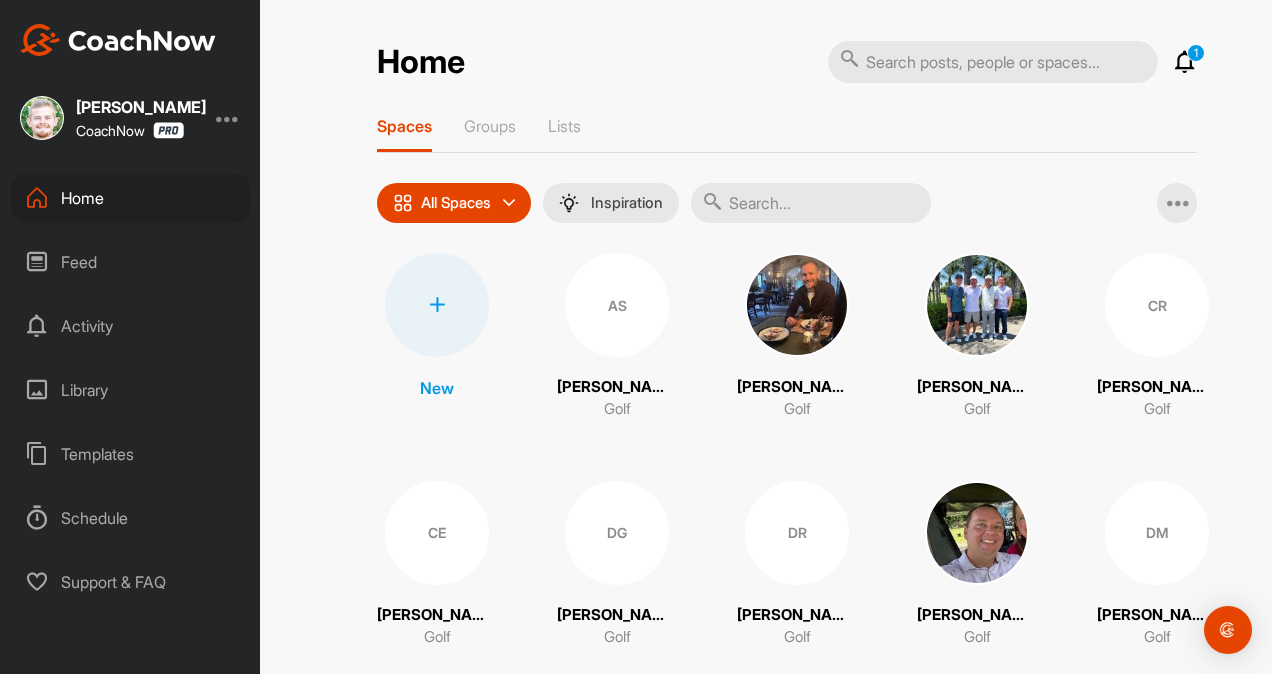 click on "Activity" at bounding box center (131, 326) 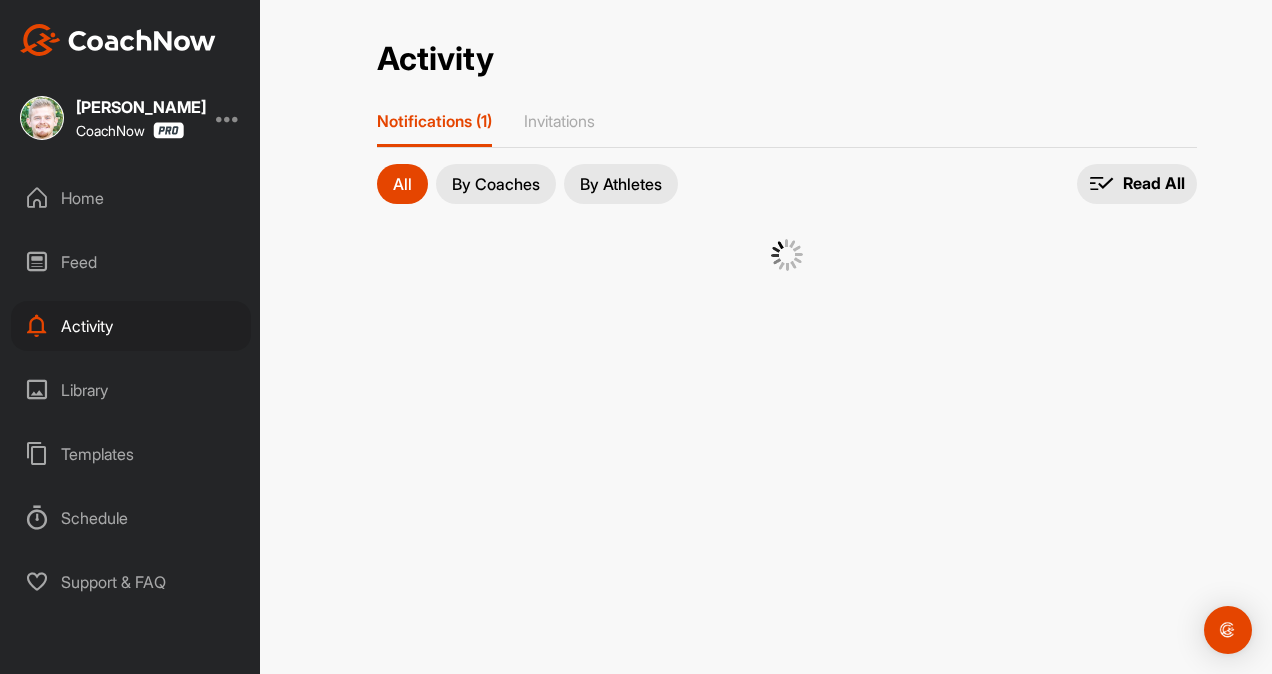 click on "By Athletes" at bounding box center (621, 184) 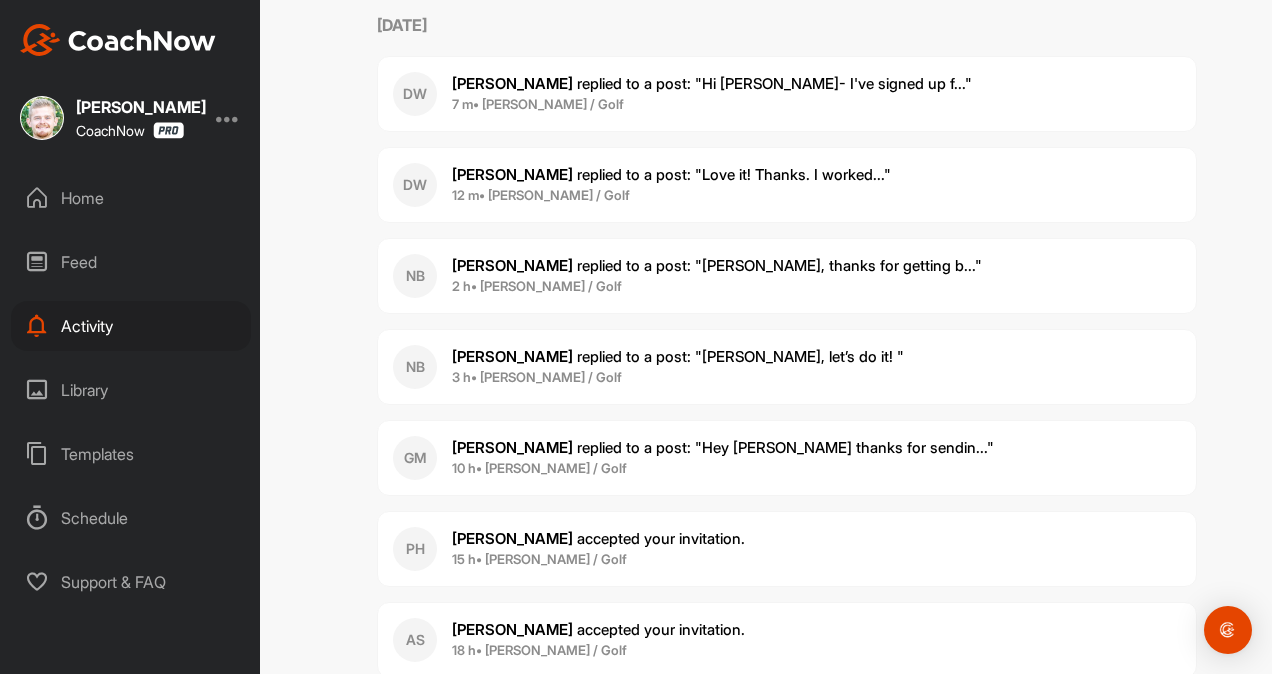 scroll, scrollTop: 227, scrollLeft: 0, axis: vertical 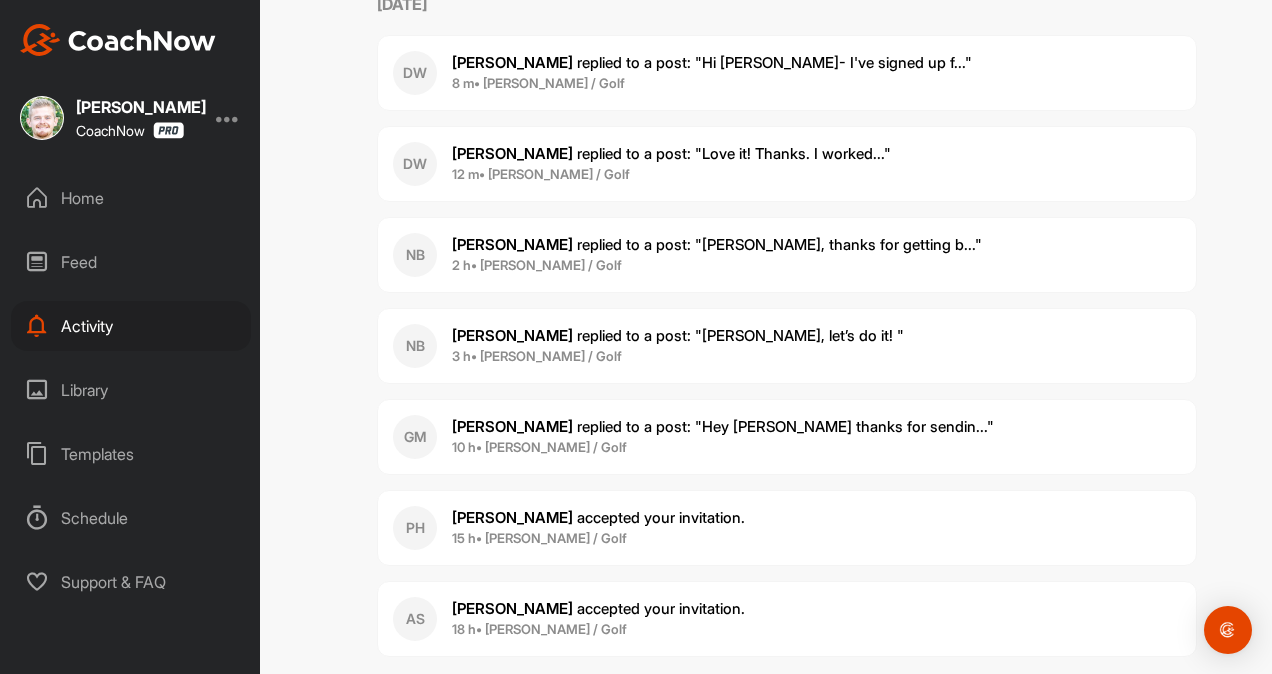 click on "2 h  • [PERSON_NAME] / Golf" at bounding box center [717, 266] 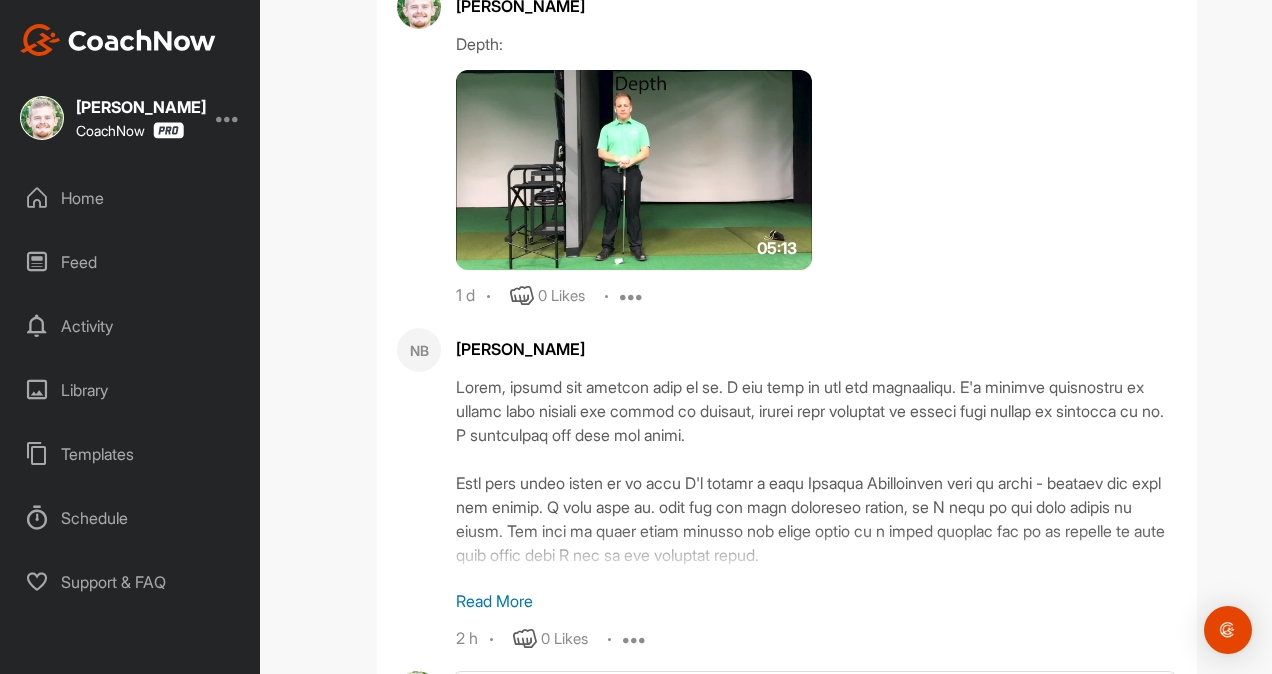 scroll, scrollTop: 1432, scrollLeft: 0, axis: vertical 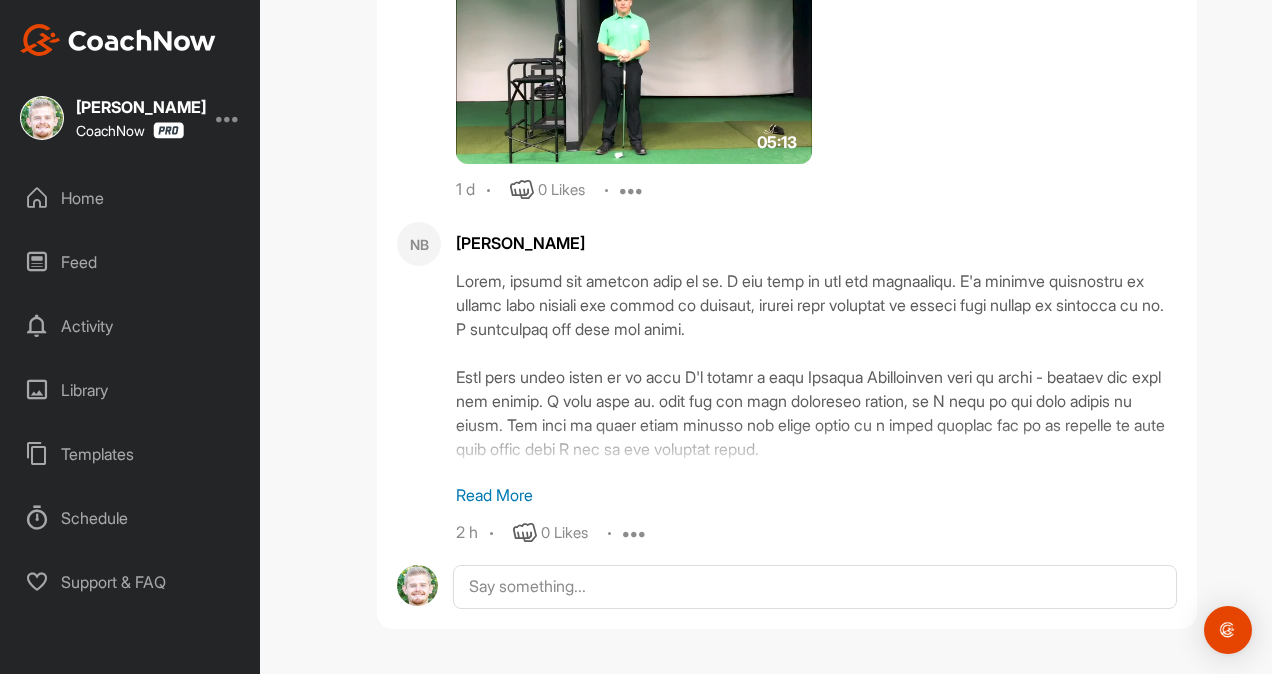 click on "Read More" at bounding box center (816, 495) 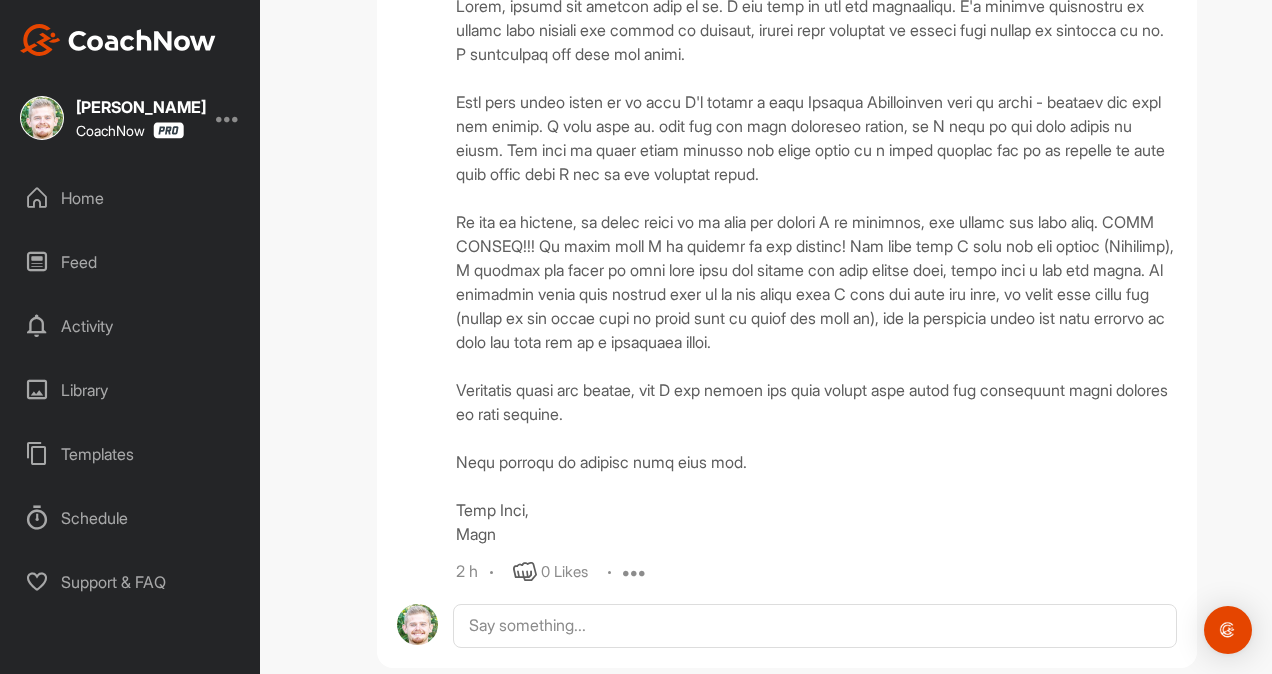 scroll, scrollTop: 1746, scrollLeft: 0, axis: vertical 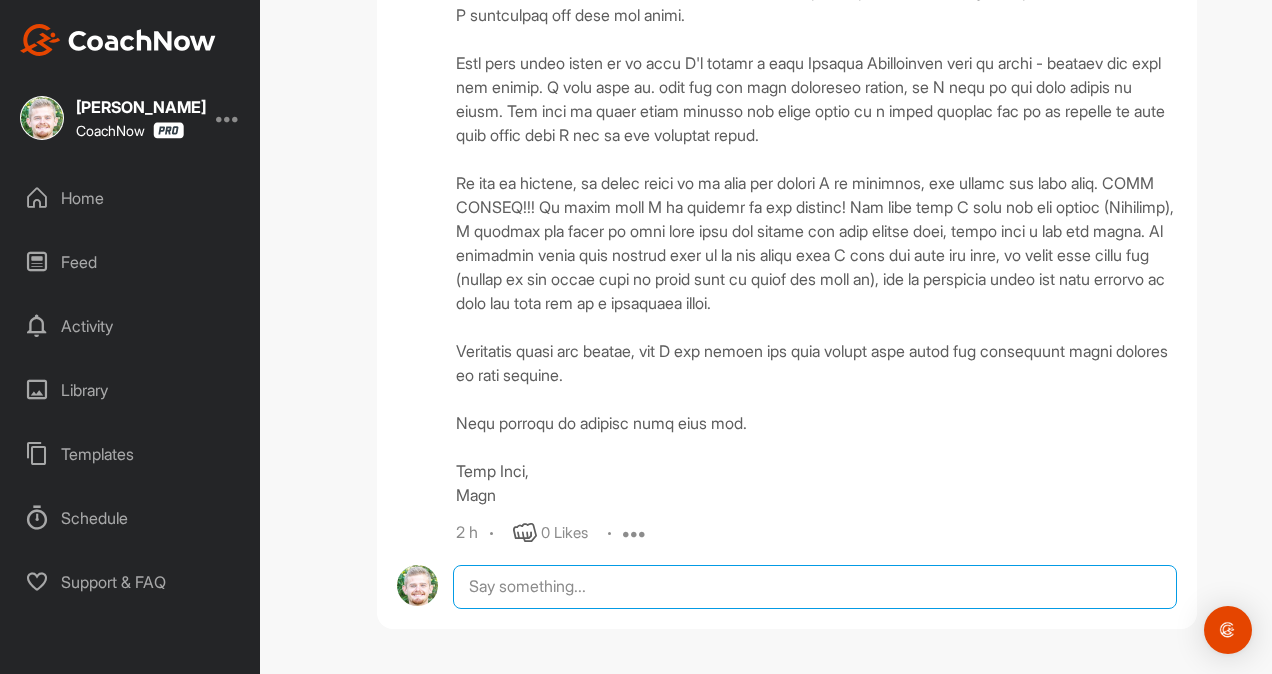 click at bounding box center (815, 587) 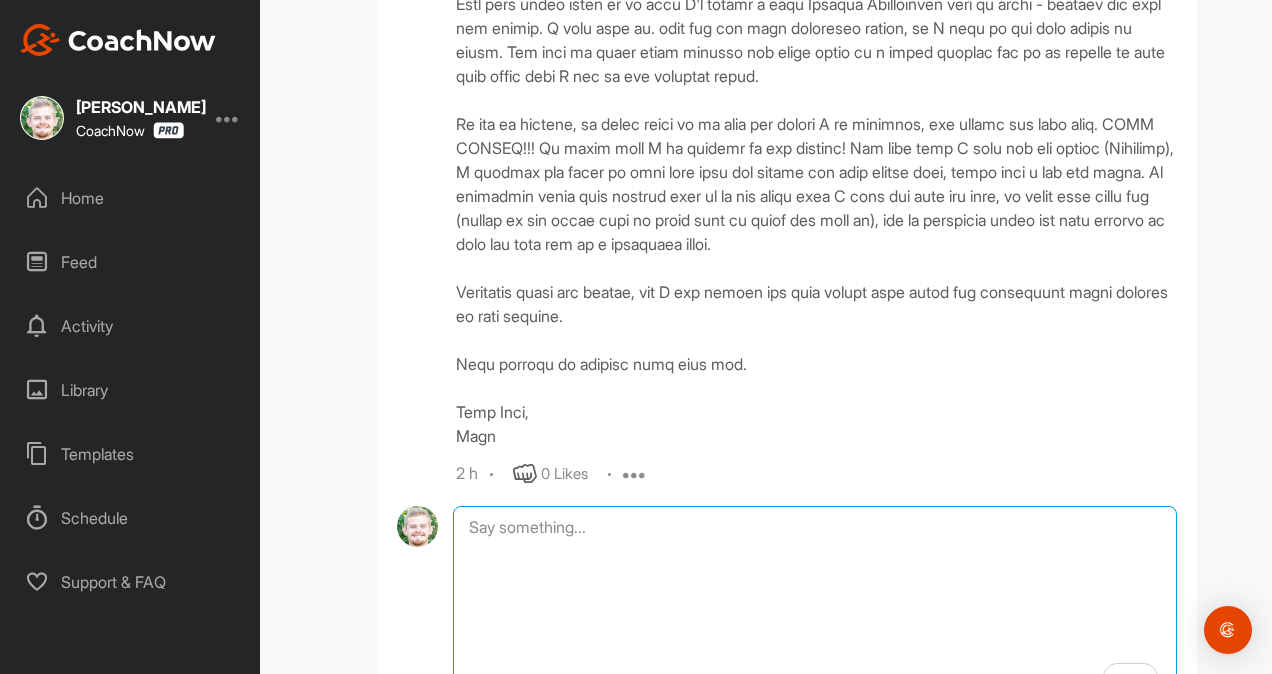 scroll, scrollTop: 1809, scrollLeft: 0, axis: vertical 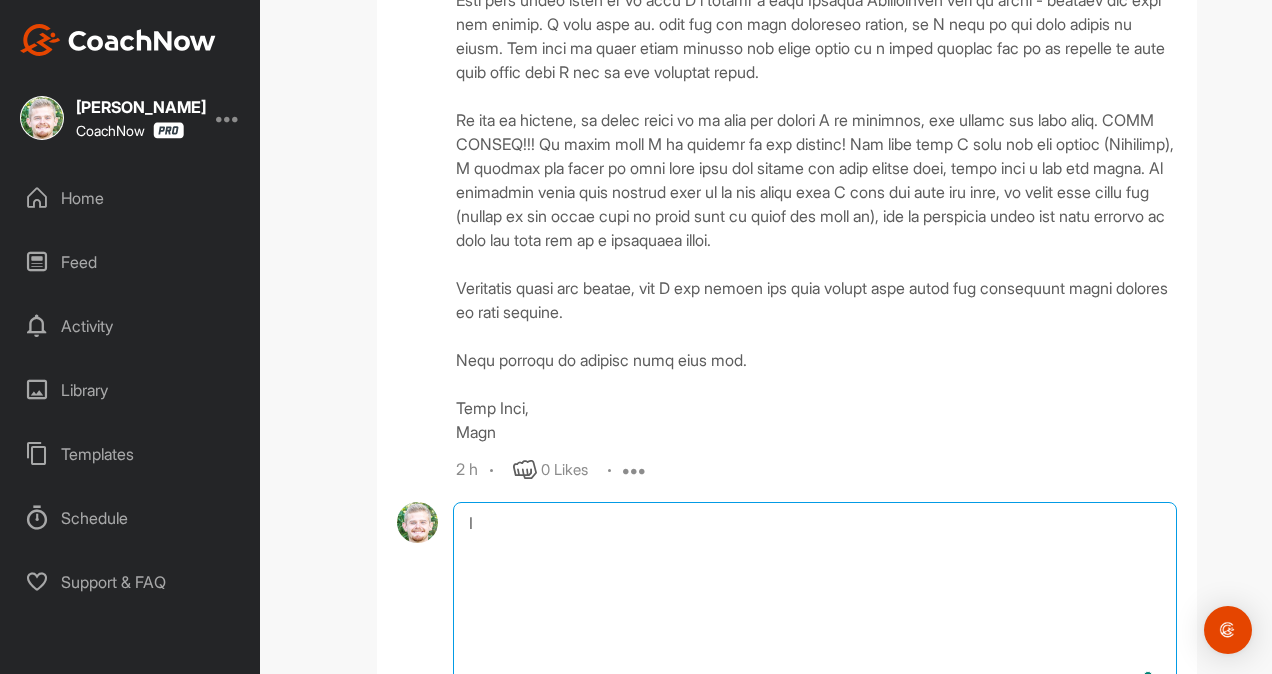 type on "I" 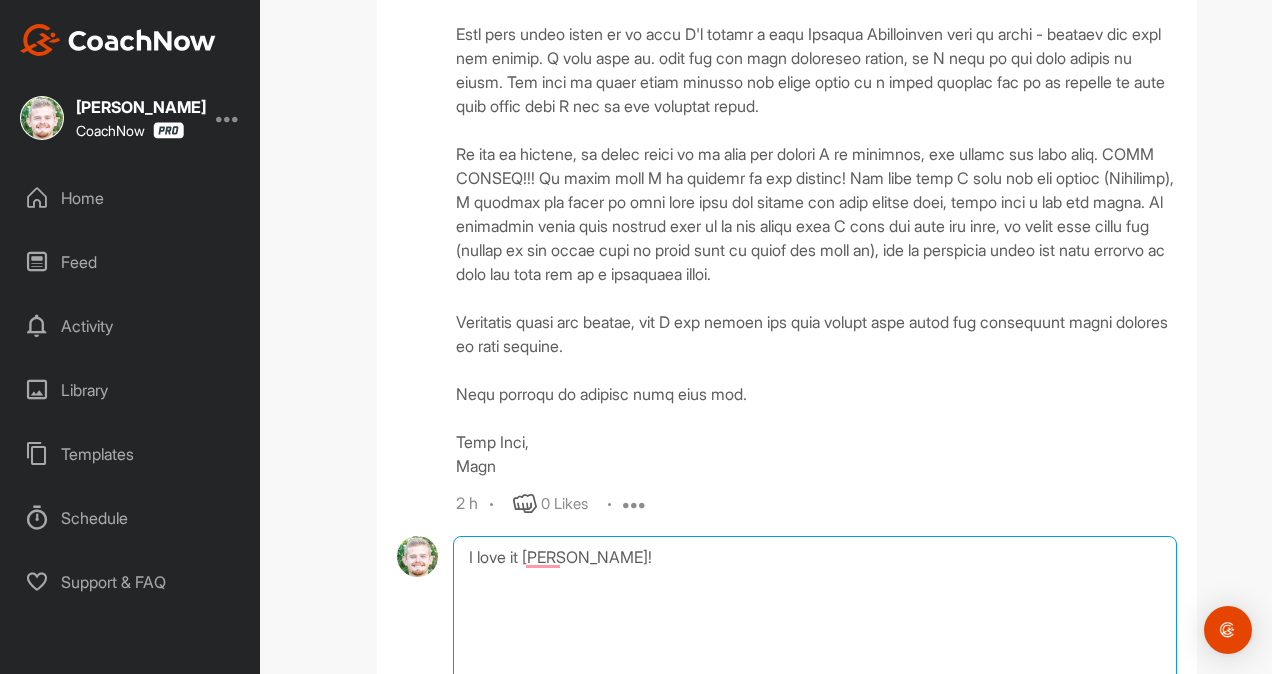 scroll, scrollTop: 1778, scrollLeft: 0, axis: vertical 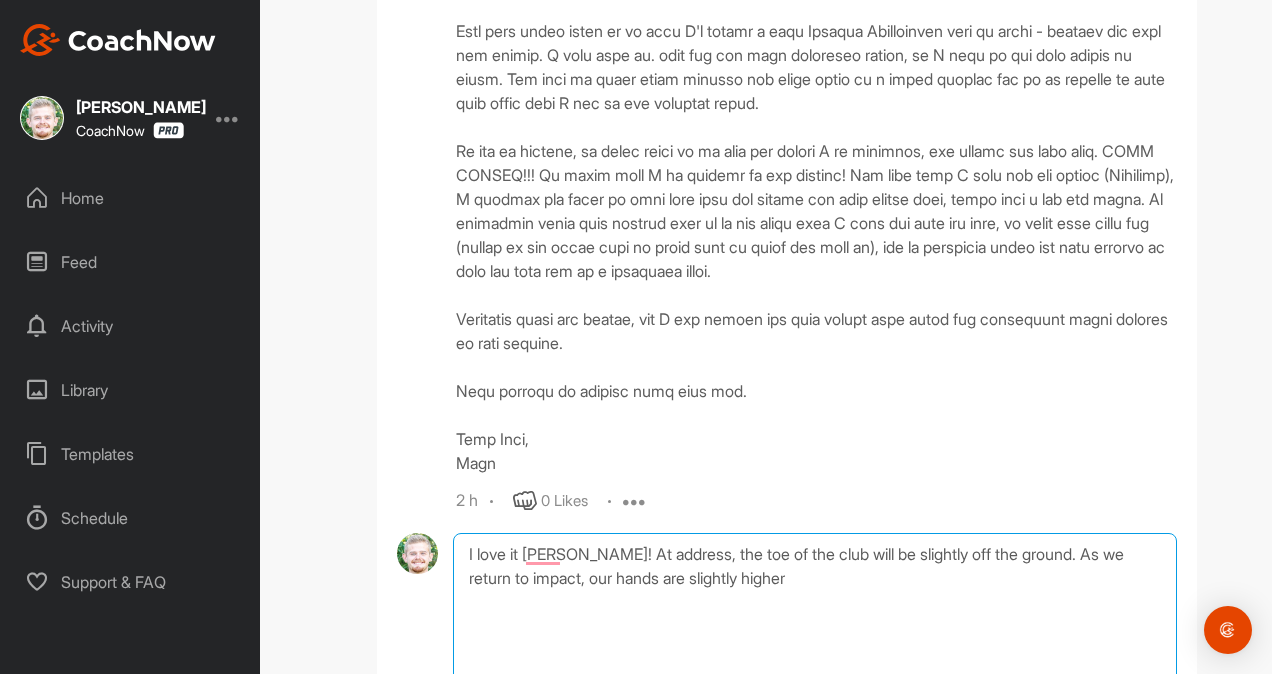 click on "I love it [PERSON_NAME]! At address, the toe of the club will be slightly off the ground. As we return to impact, our hands are slightly higher" at bounding box center [815, 633] 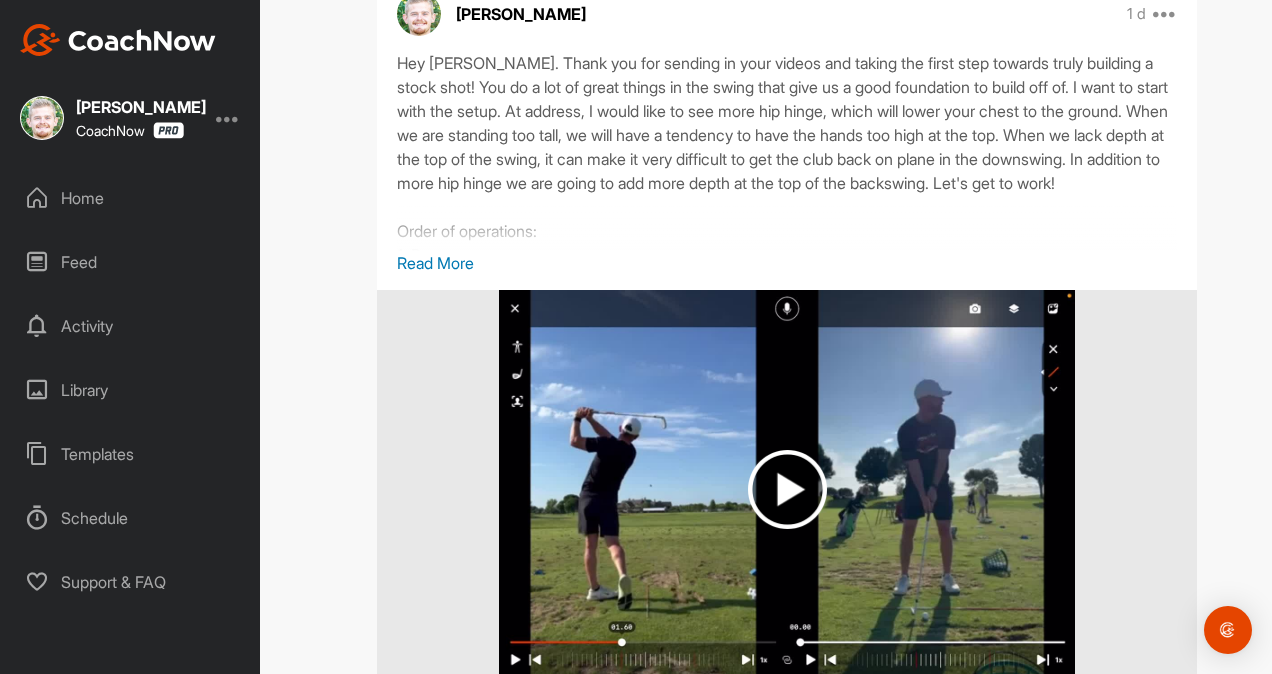 scroll, scrollTop: 202, scrollLeft: 0, axis: vertical 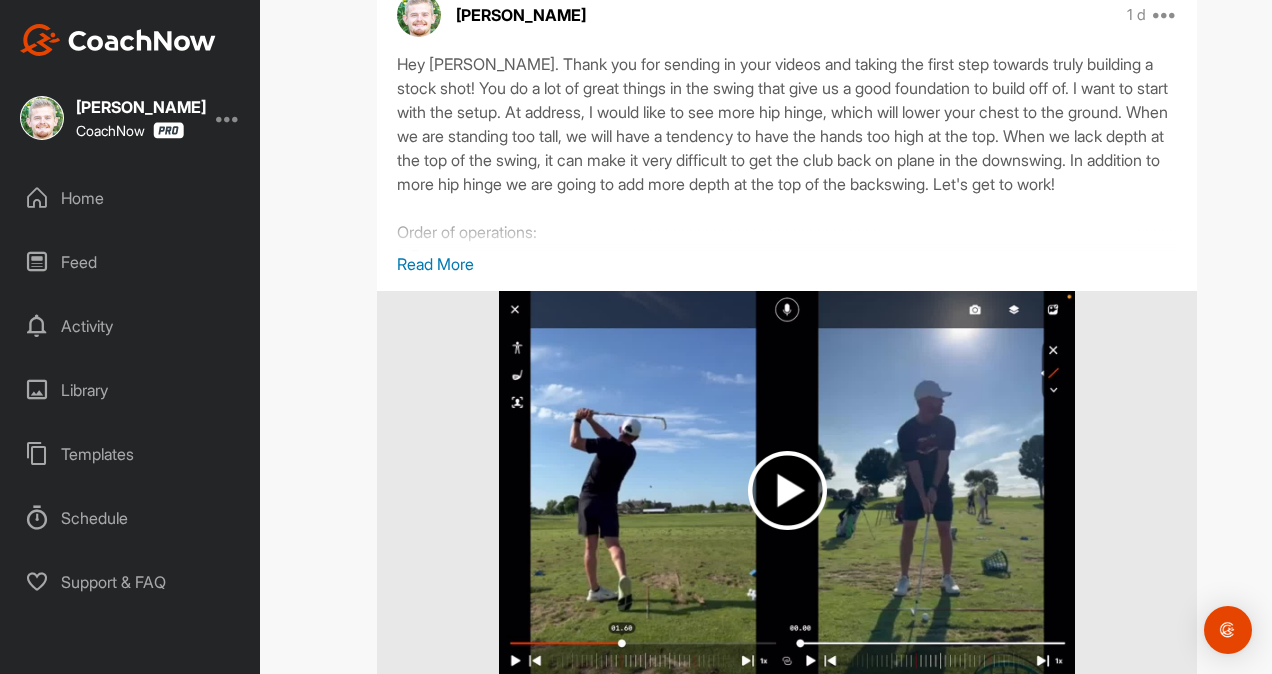 click on "Read More" at bounding box center [787, 264] 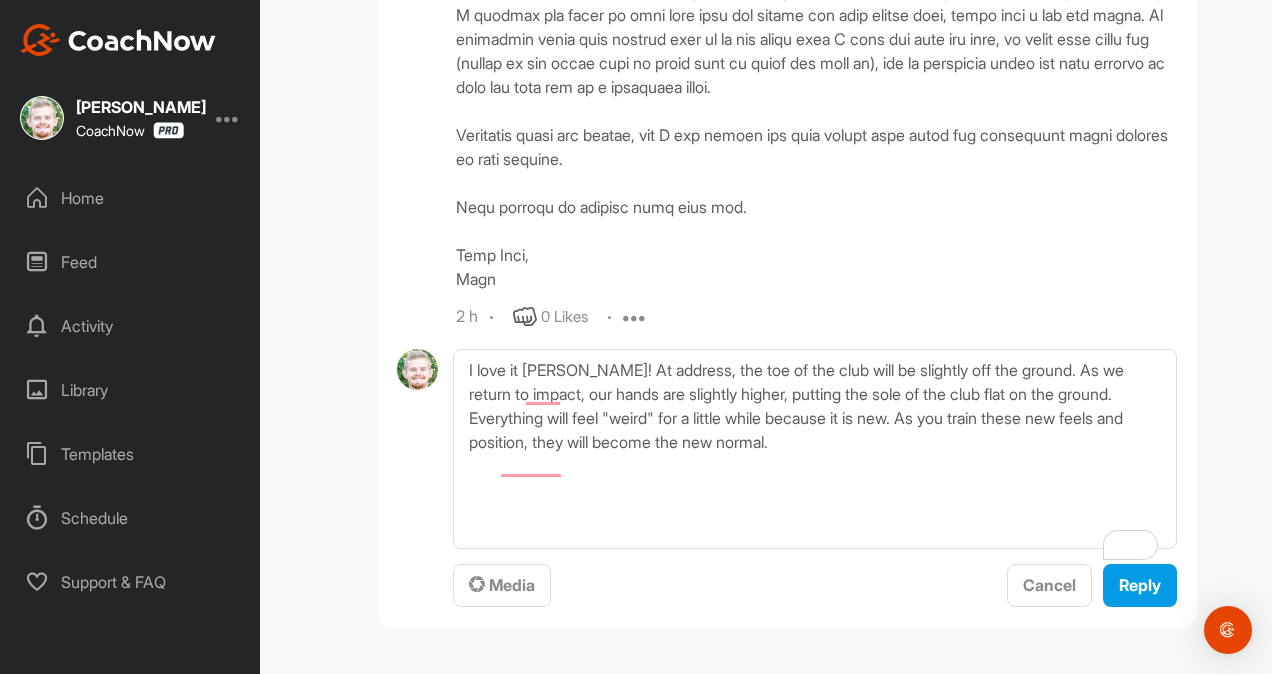 scroll, scrollTop: 2048, scrollLeft: 0, axis: vertical 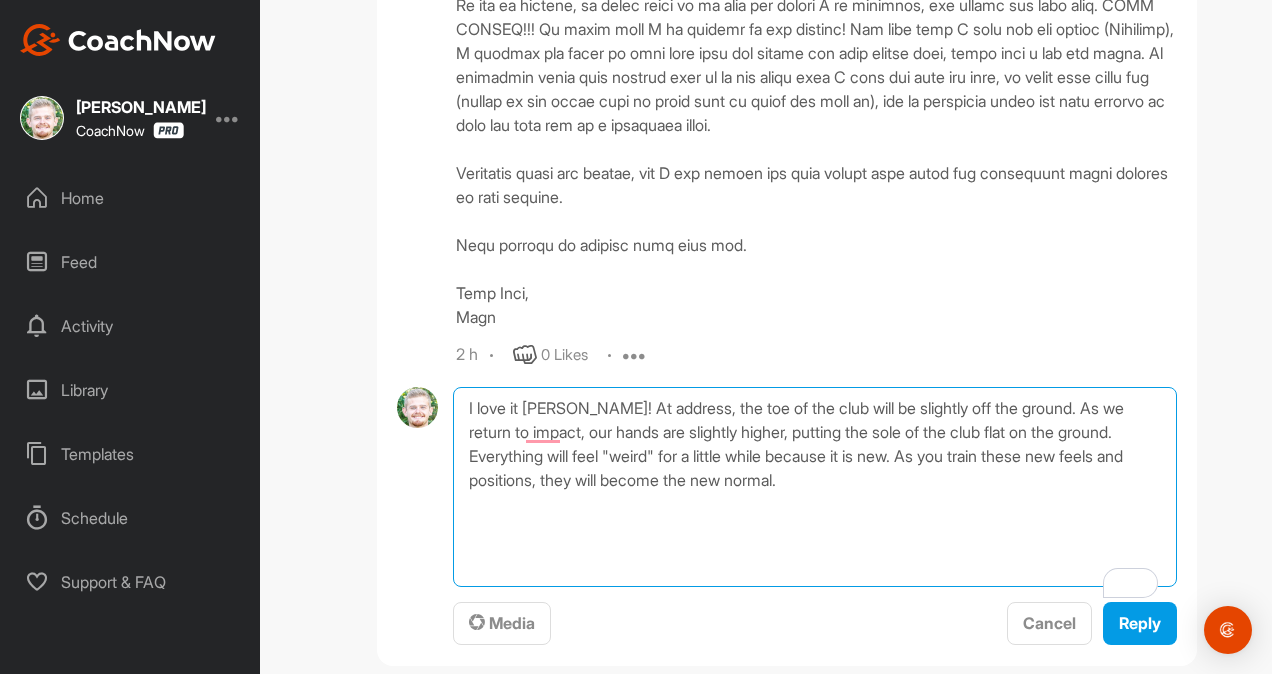 click on "I love it [PERSON_NAME]! At address, the toe of the club will be slightly off the ground. As we return to impact, our hands are slightly higher, putting the sole of the club flat on the ground. Everything will feel "weird" for a little while because it is new. As you train these new feels and positions, they will become the new normal." at bounding box center [815, 487] 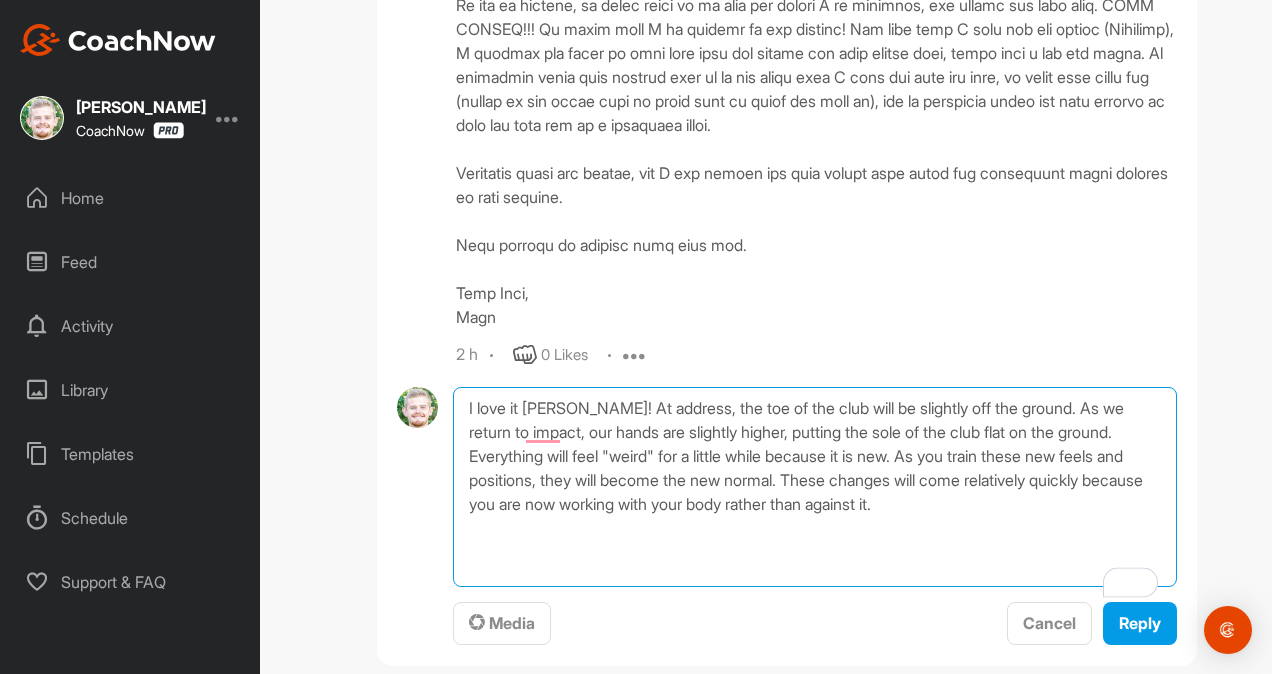 click on "I love it [PERSON_NAME]! At address, the toe of the club will be slightly off the ground. As we return to impact, our hands are slightly higher, putting the sole of the club flat on the ground. Everything will feel "weird" for a little while because it is new. As you train these new feels and positions, they will become the new normal. These changes will come relatively quickly because you are now working with your body rather than against it." at bounding box center (815, 487) 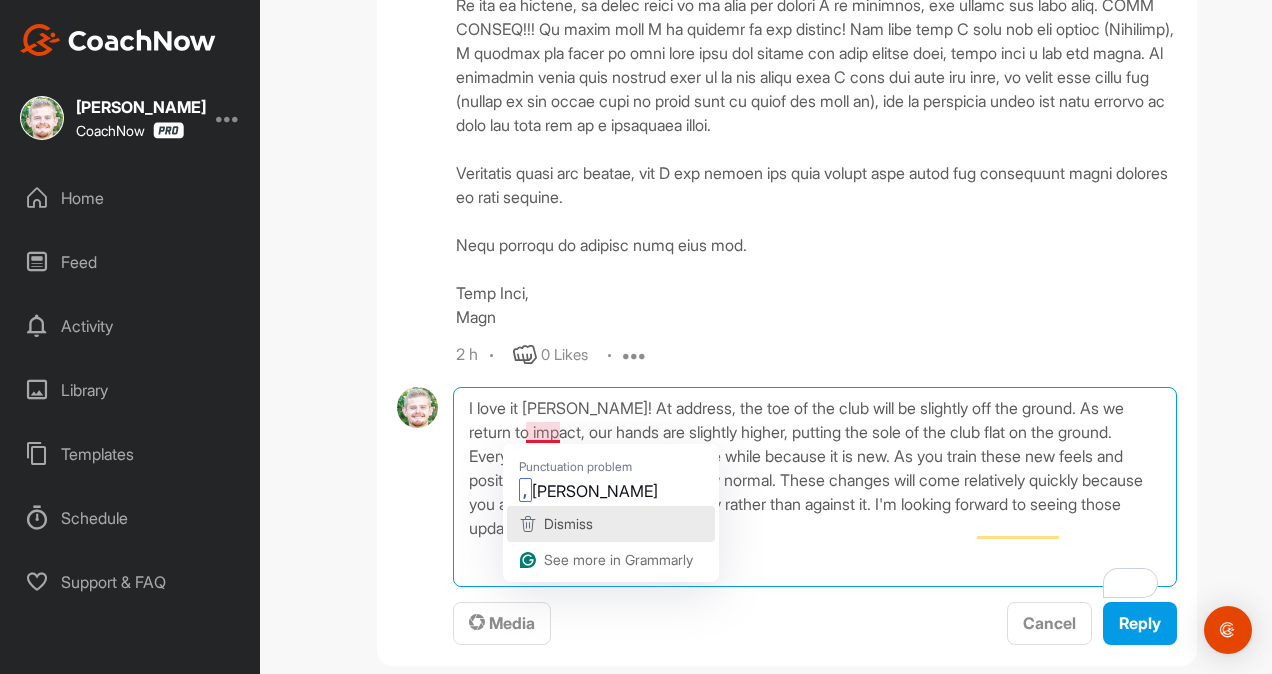 click on "Dismiss" at bounding box center (568, 523) 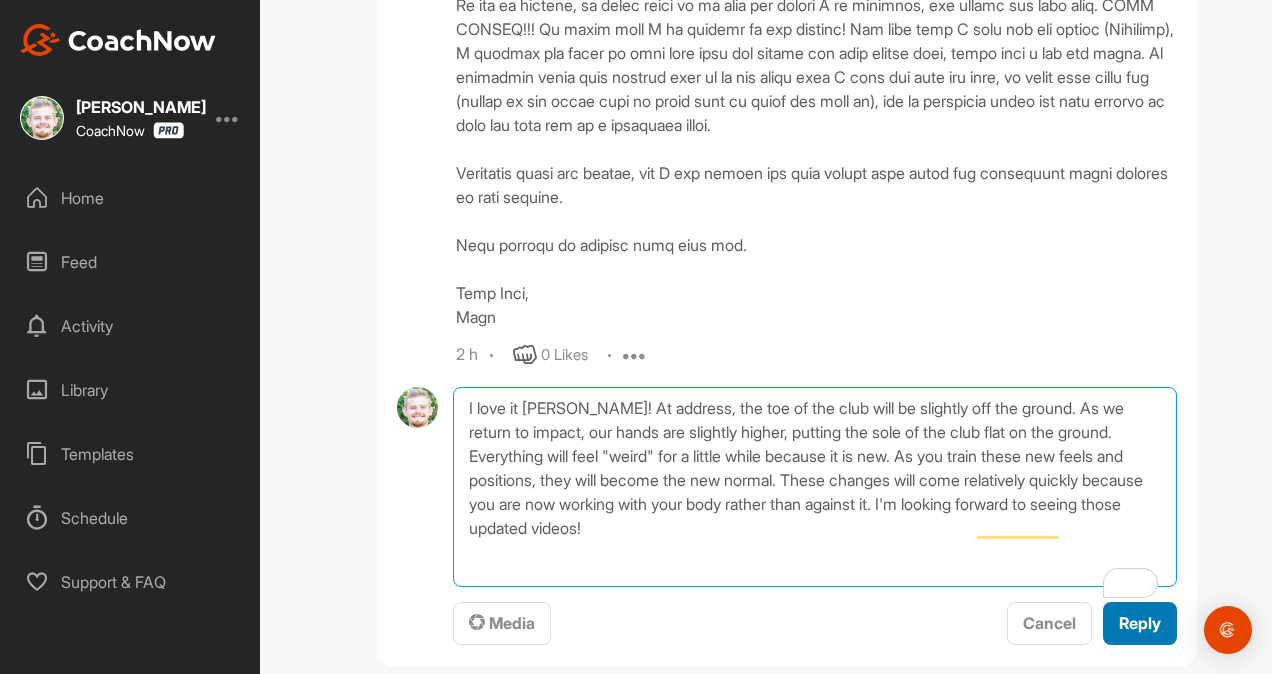 type on "I love it [PERSON_NAME]! At address, the toe of the club will be slightly off the ground. As we return to impact, our hands are slightly higher, putting the sole of the club flat on the ground. Everything will feel "weird" for a little while because it is new. As you train these new feels and positions, they will become the new normal. These changes will come relatively quickly because you are now working with your body rather than against it. I'm looking forward to seeing those updated videos!" 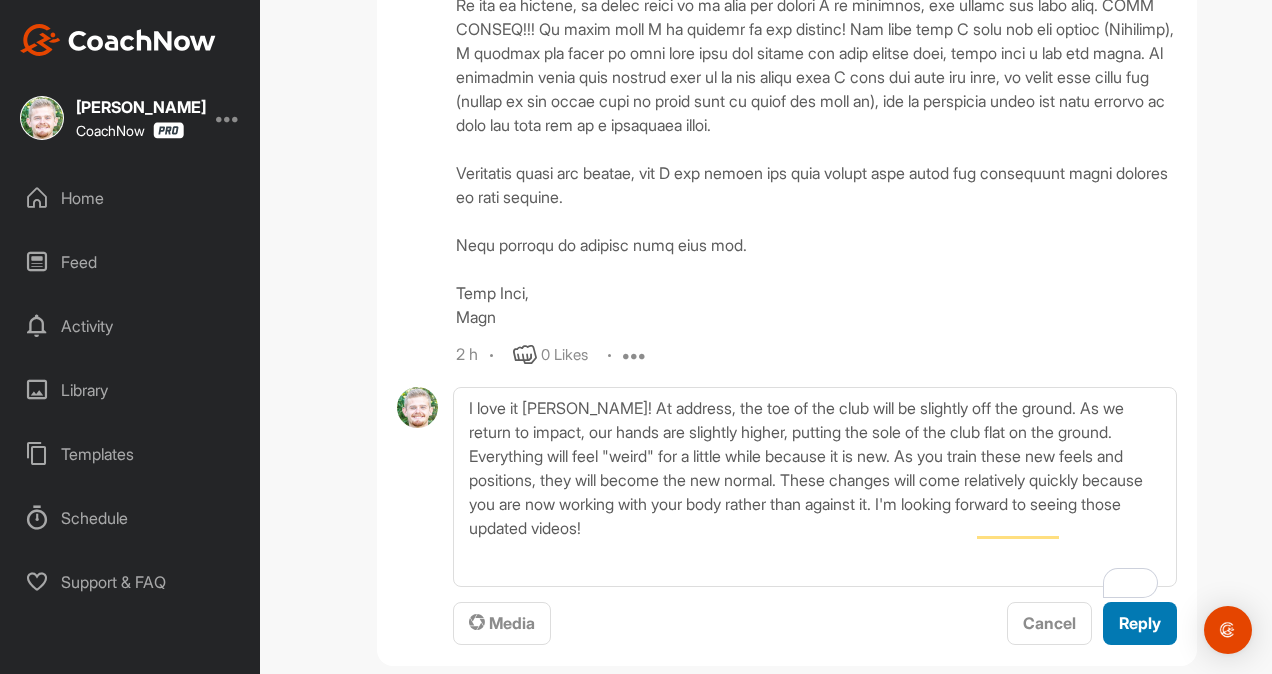 click on "Reply" at bounding box center (1140, 623) 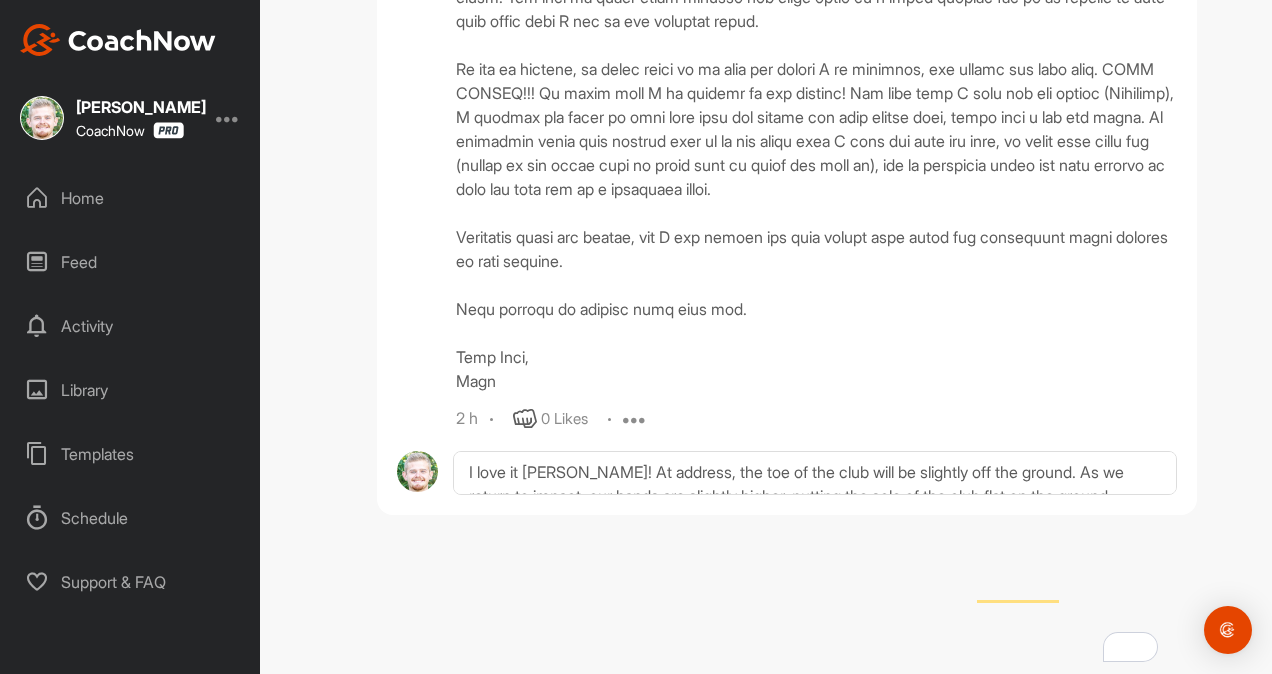 type 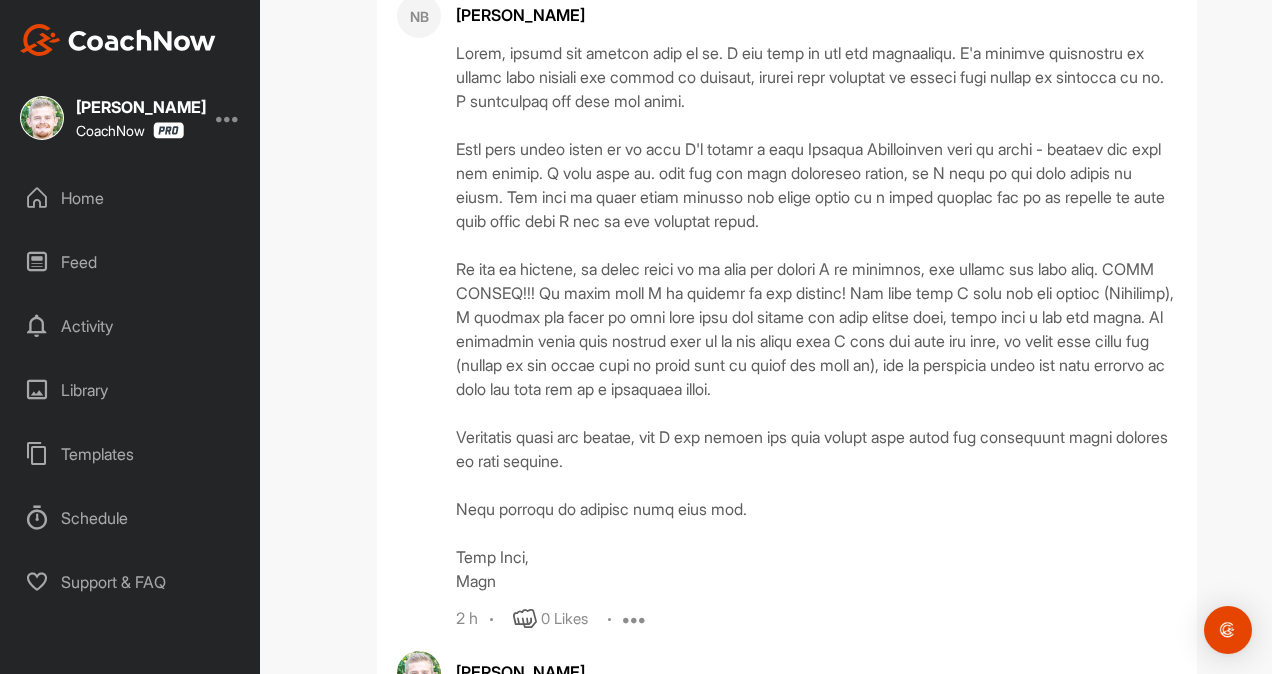 scroll, scrollTop: 1722, scrollLeft: 0, axis: vertical 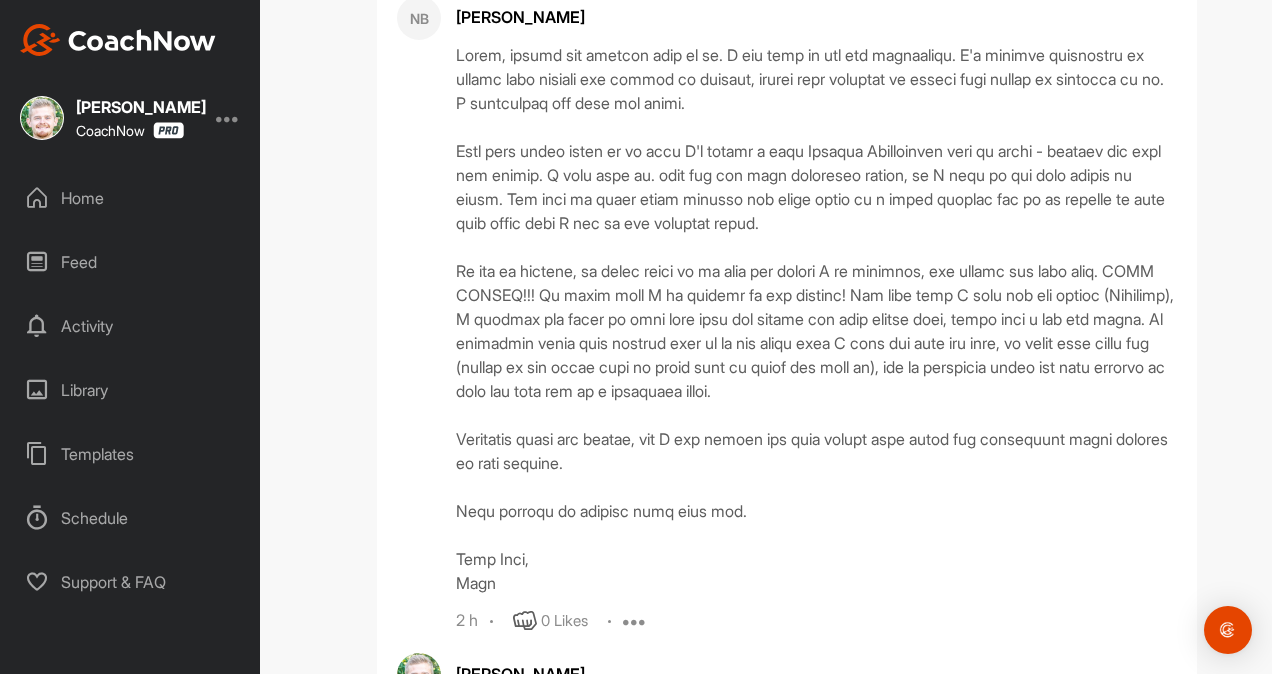click on "Home" at bounding box center (131, 198) 